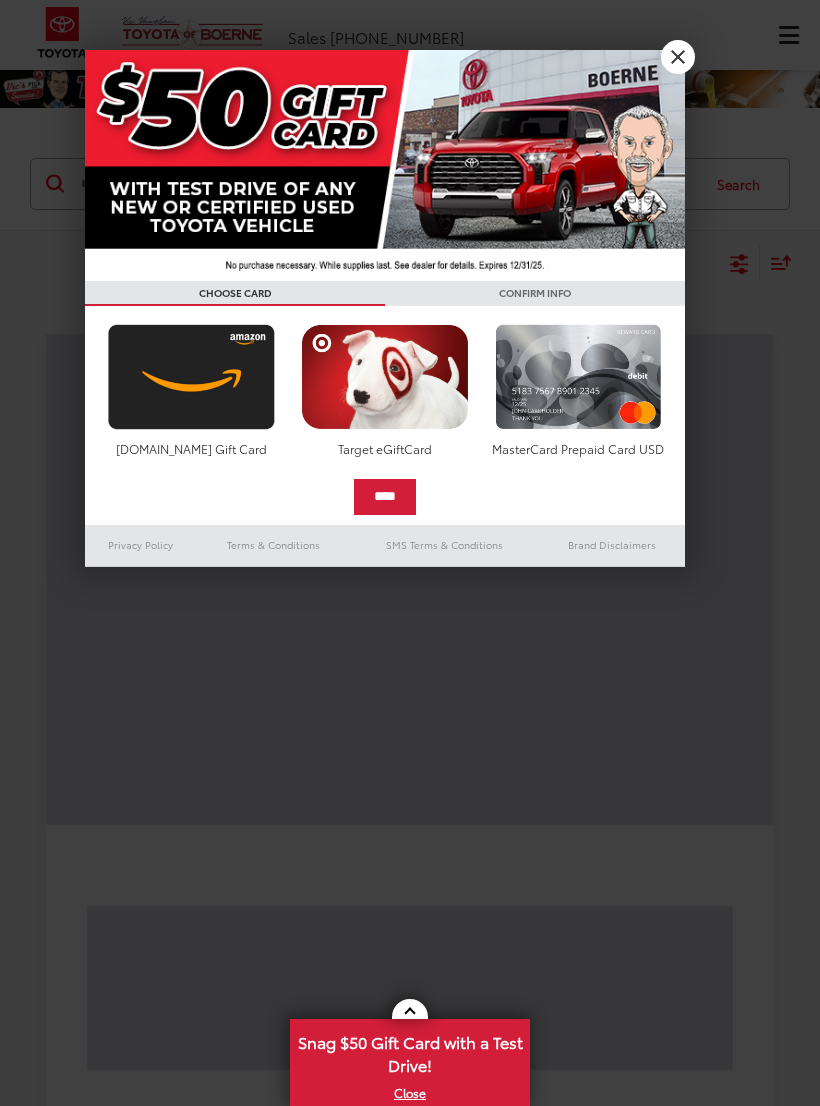 scroll, scrollTop: 0, scrollLeft: 0, axis: both 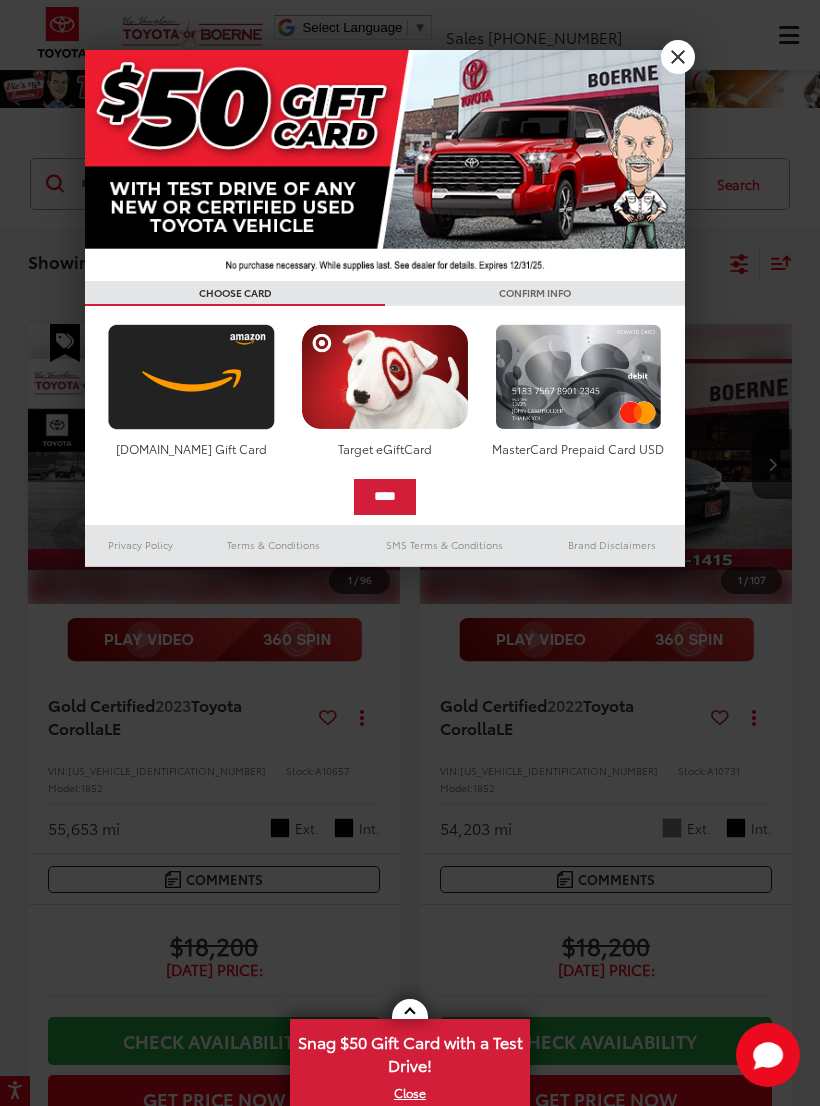 click on "X" at bounding box center (678, 57) 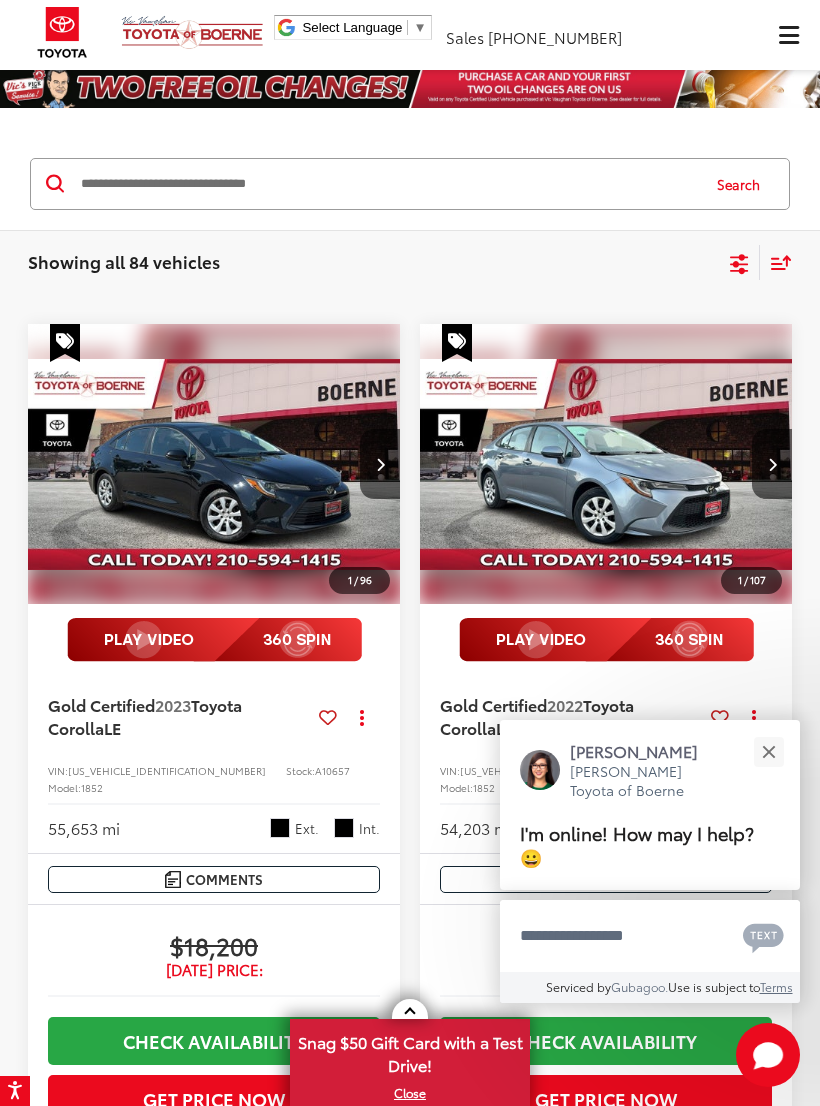 click 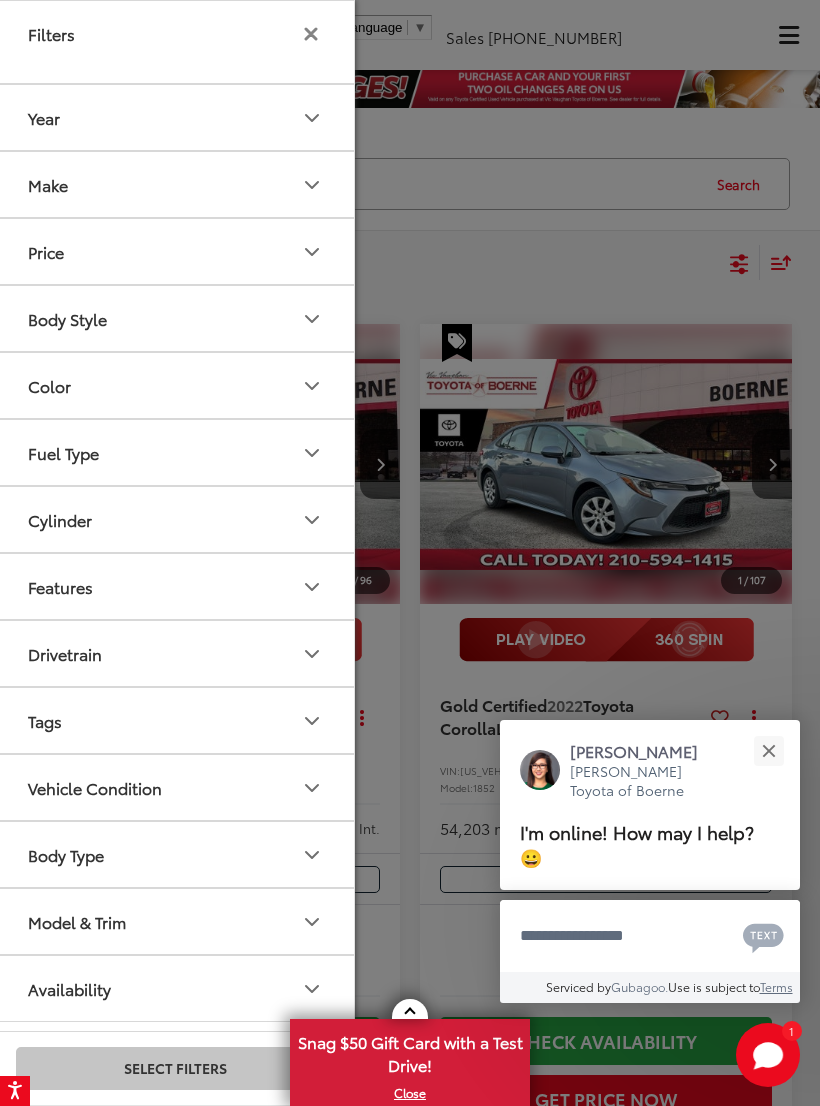 click 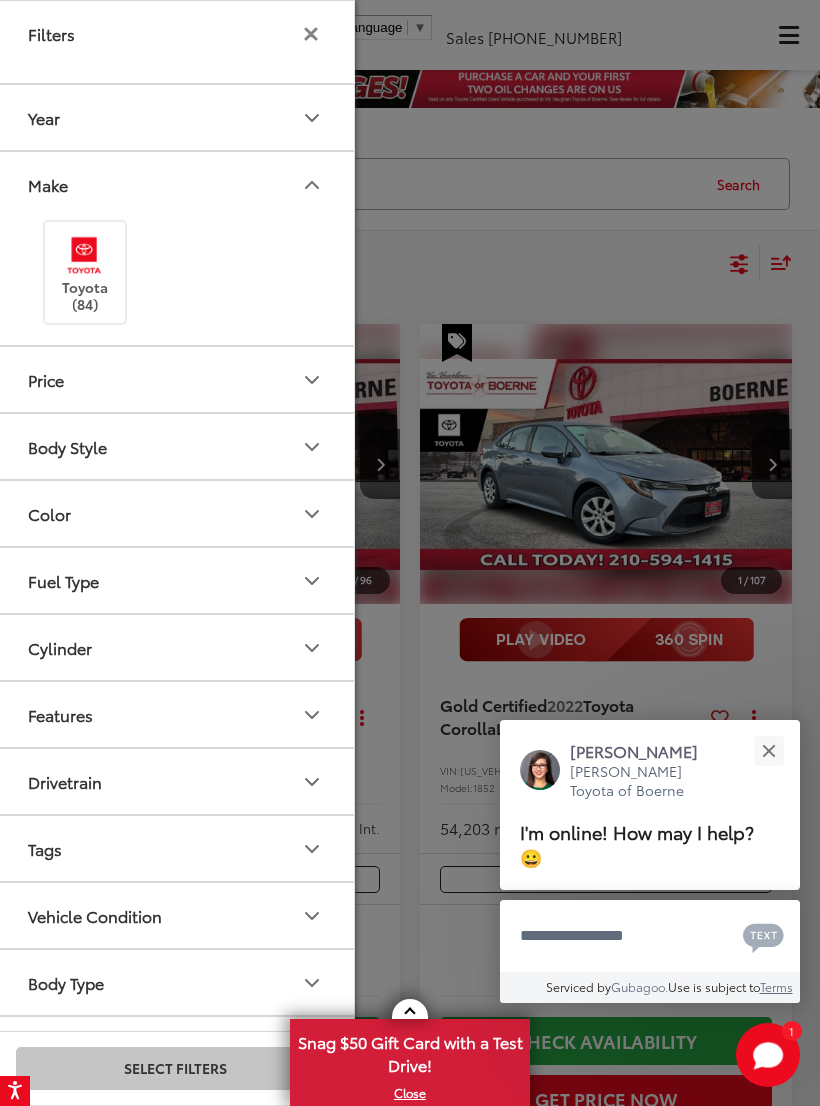 click 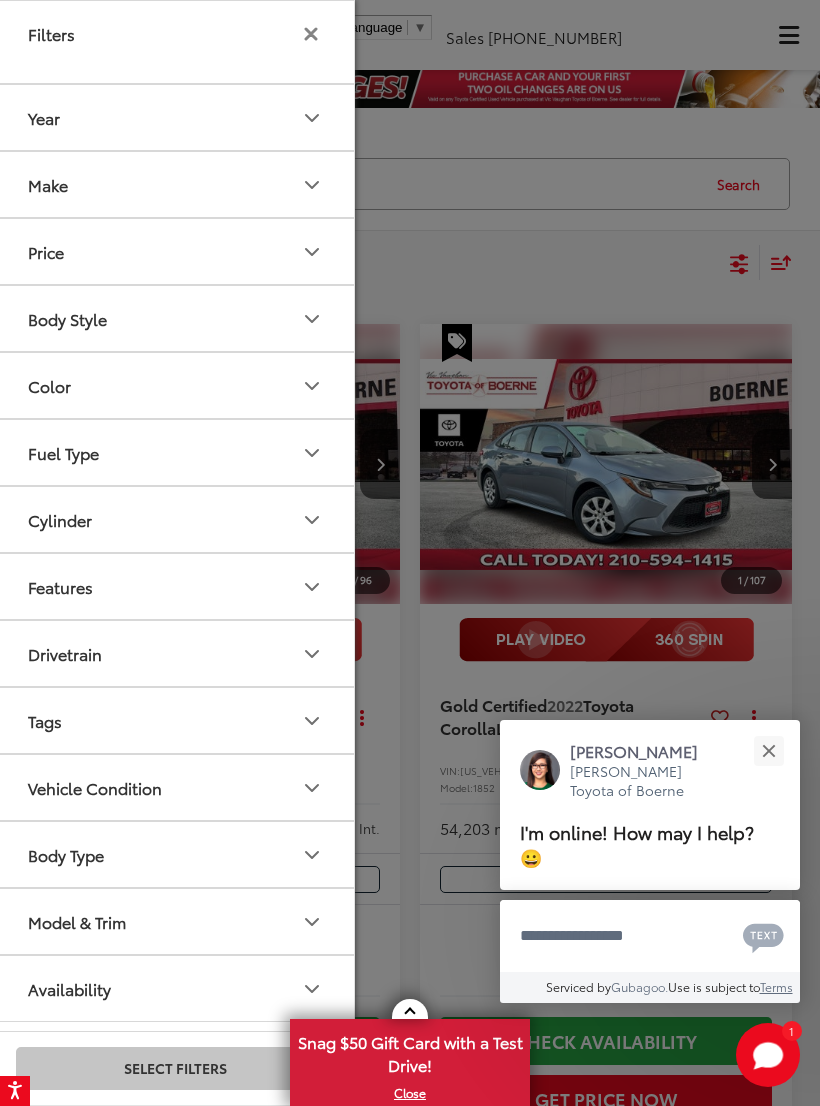 click on "Price" at bounding box center (176, 251) 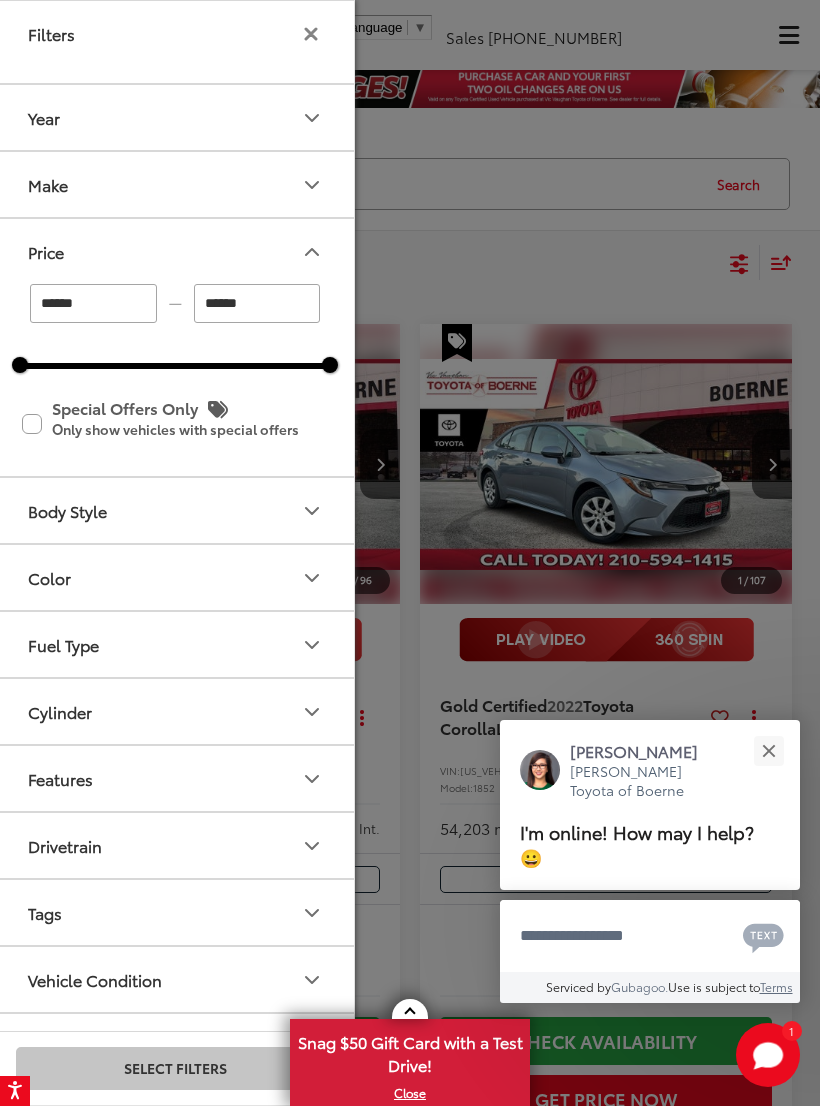 click on "******" at bounding box center [257, 303] 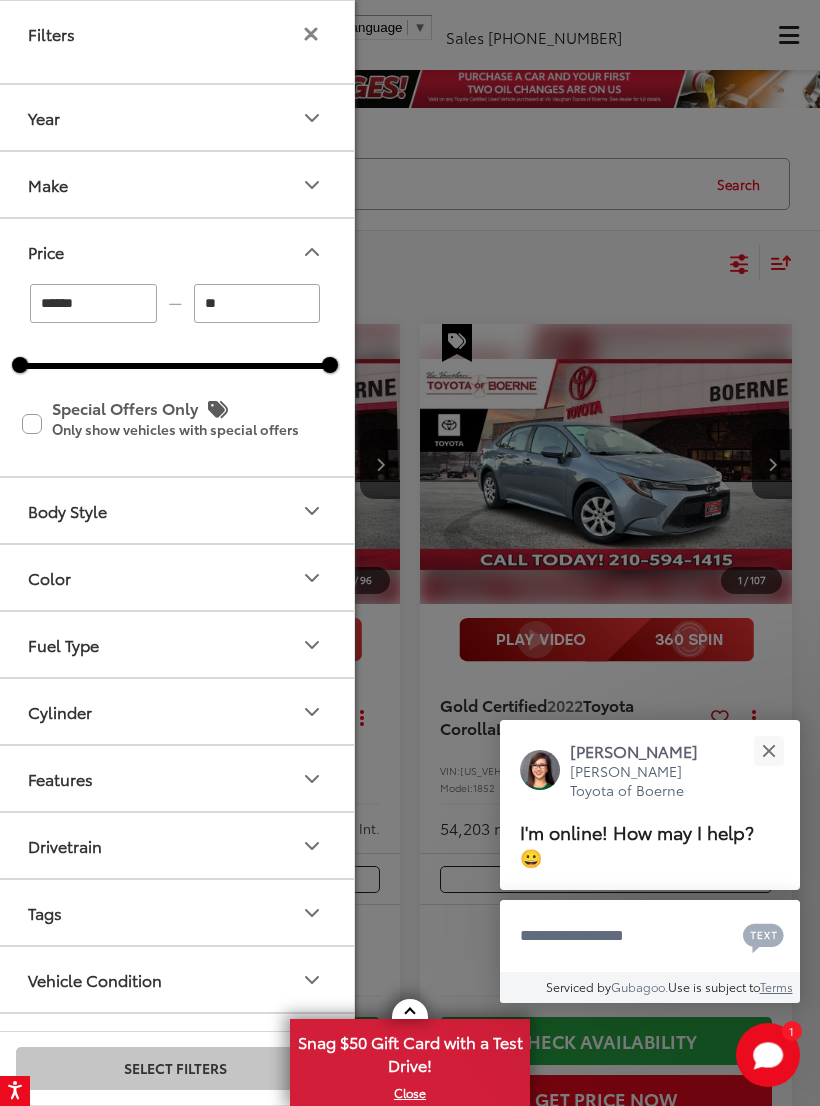 type on "*" 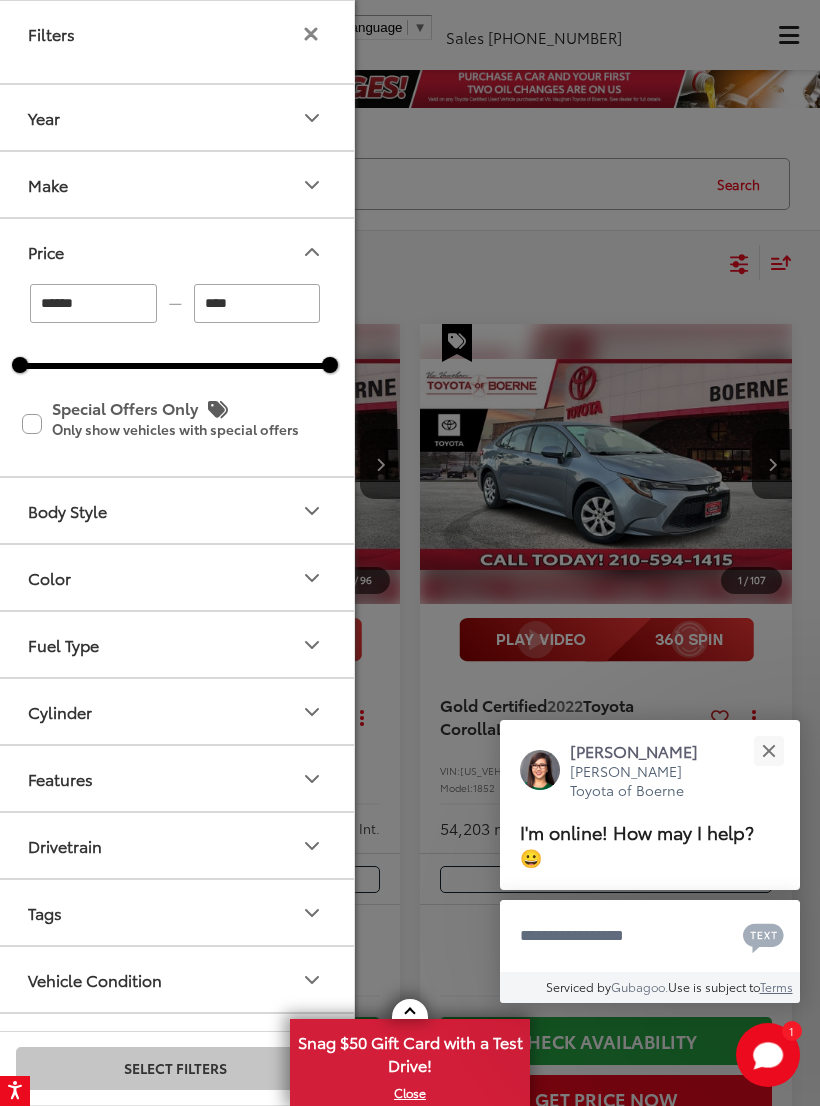 type on "*****" 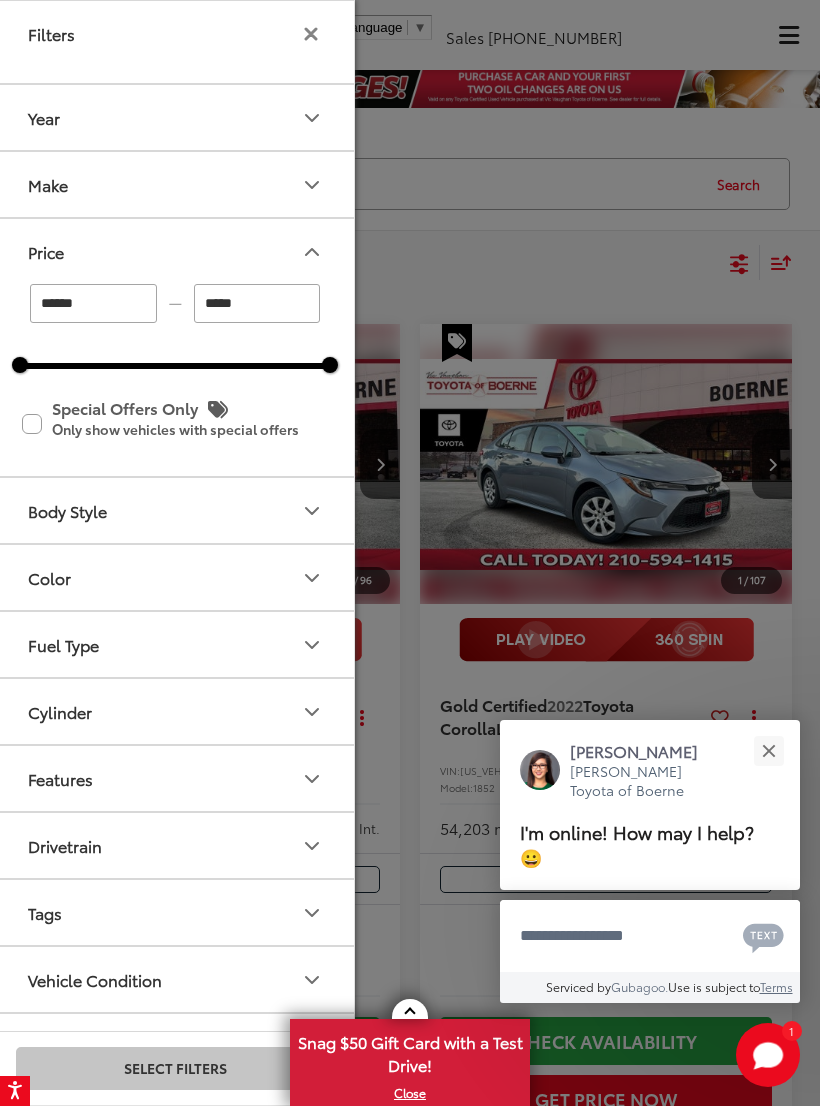click on "Price" at bounding box center [176, 251] 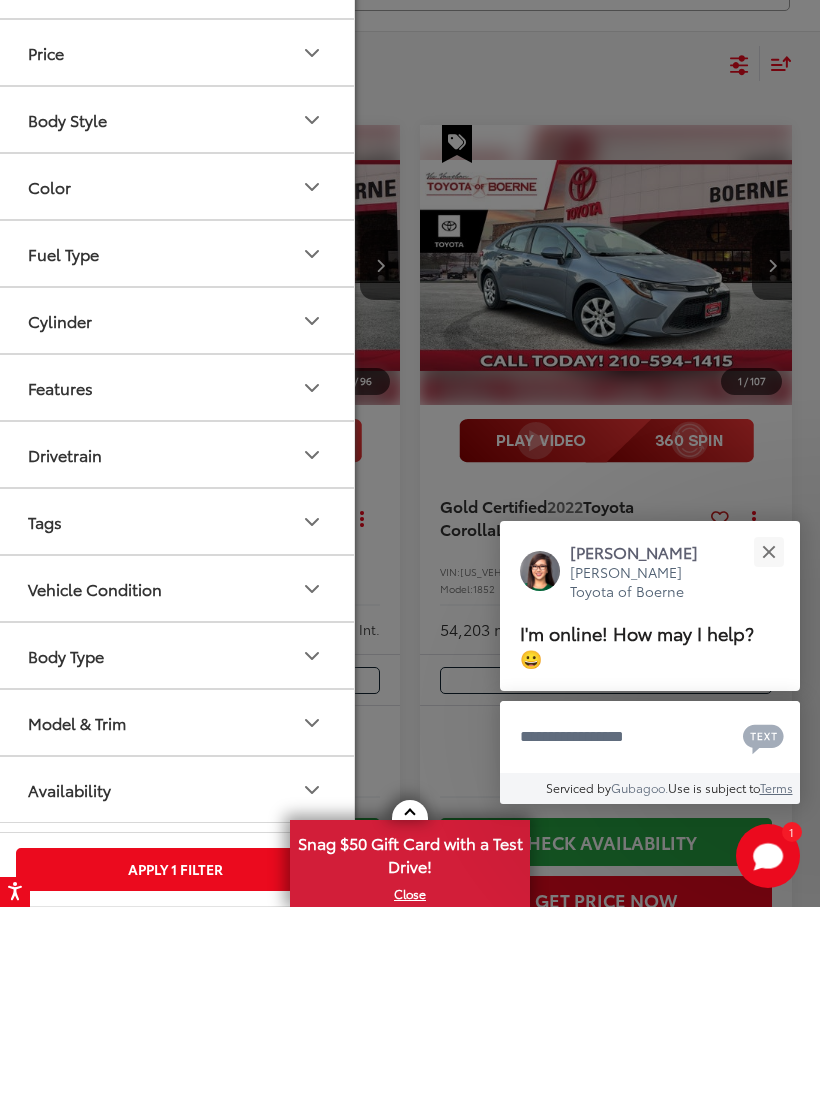 scroll, scrollTop: 0, scrollLeft: 0, axis: both 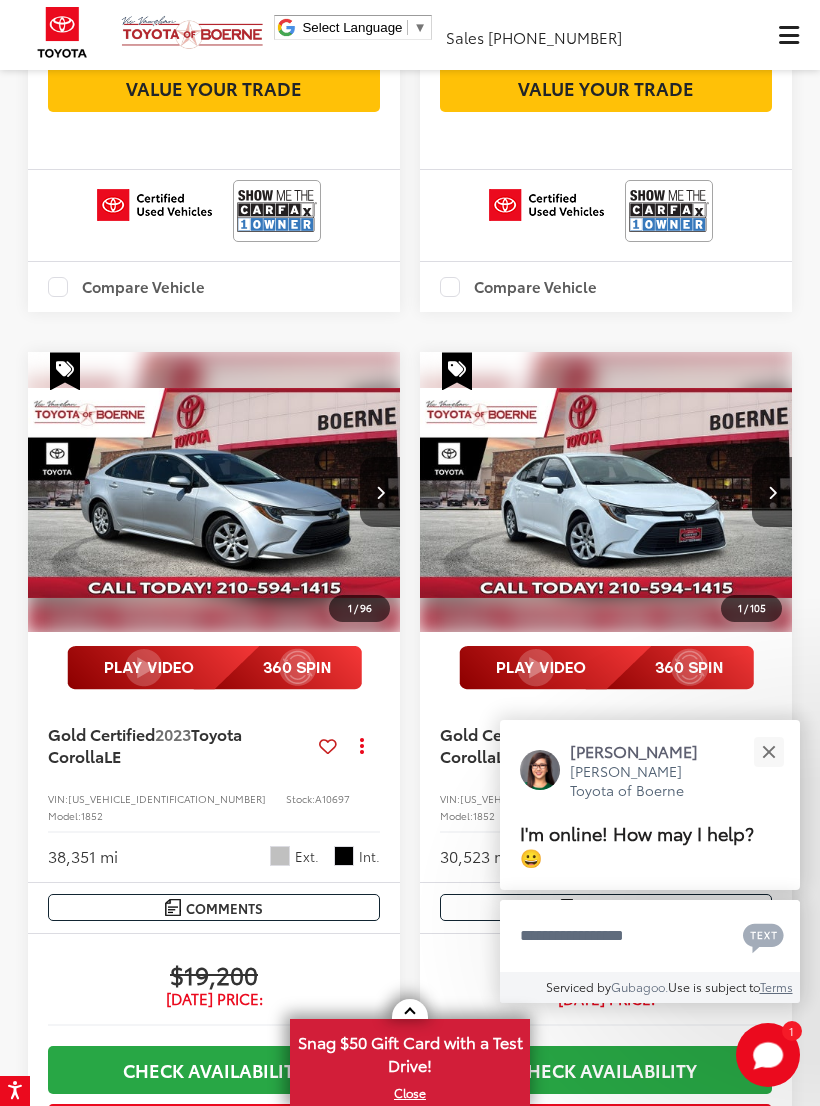 click at bounding box center [768, 751] 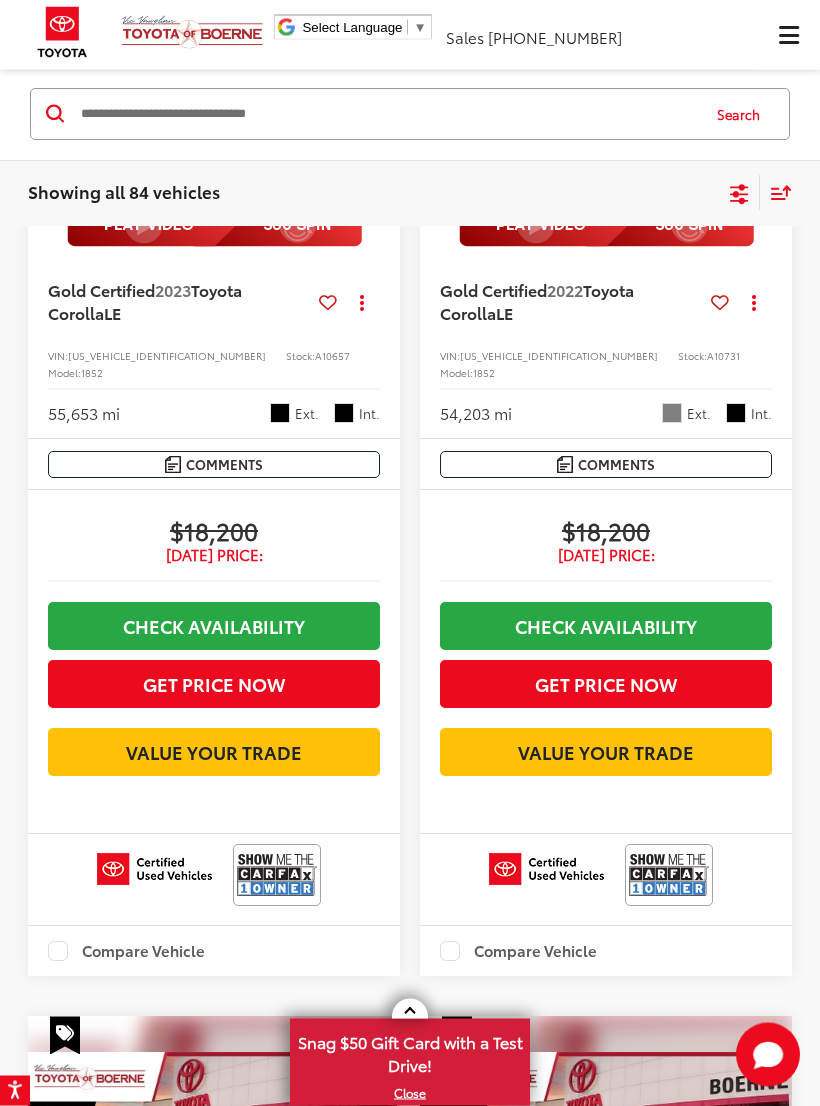 scroll, scrollTop: 391, scrollLeft: 0, axis: vertical 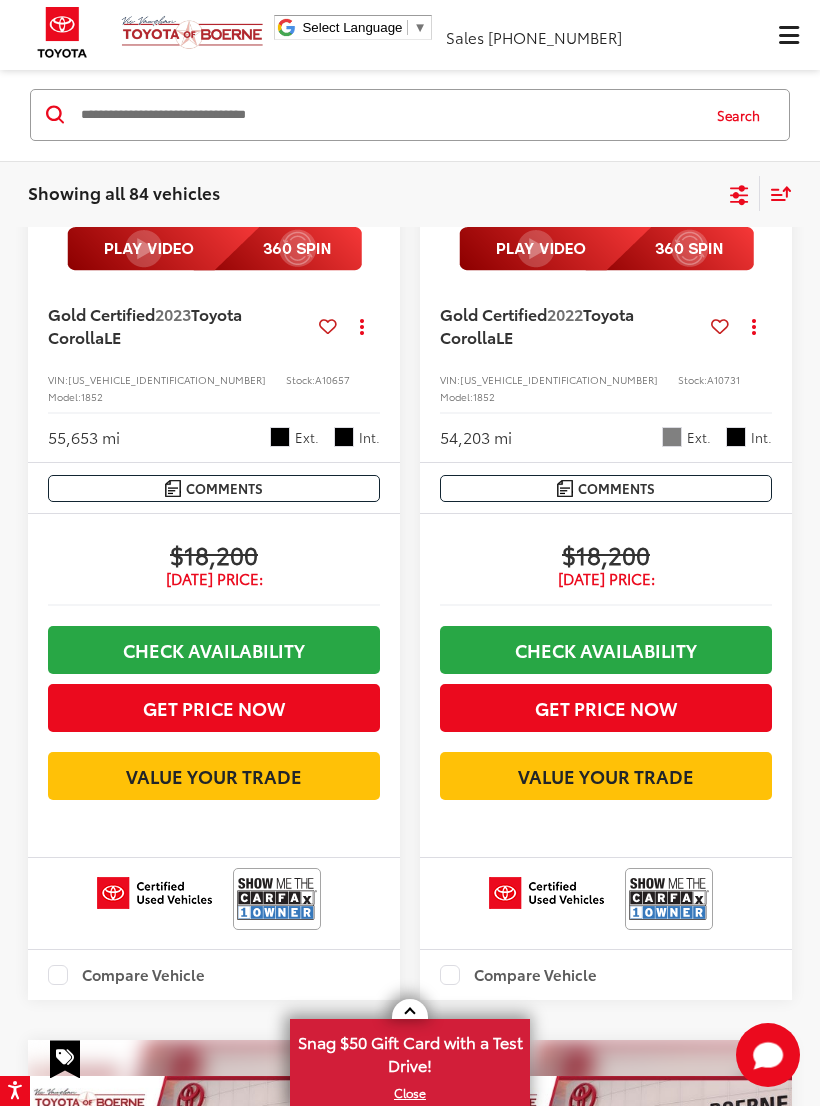 click 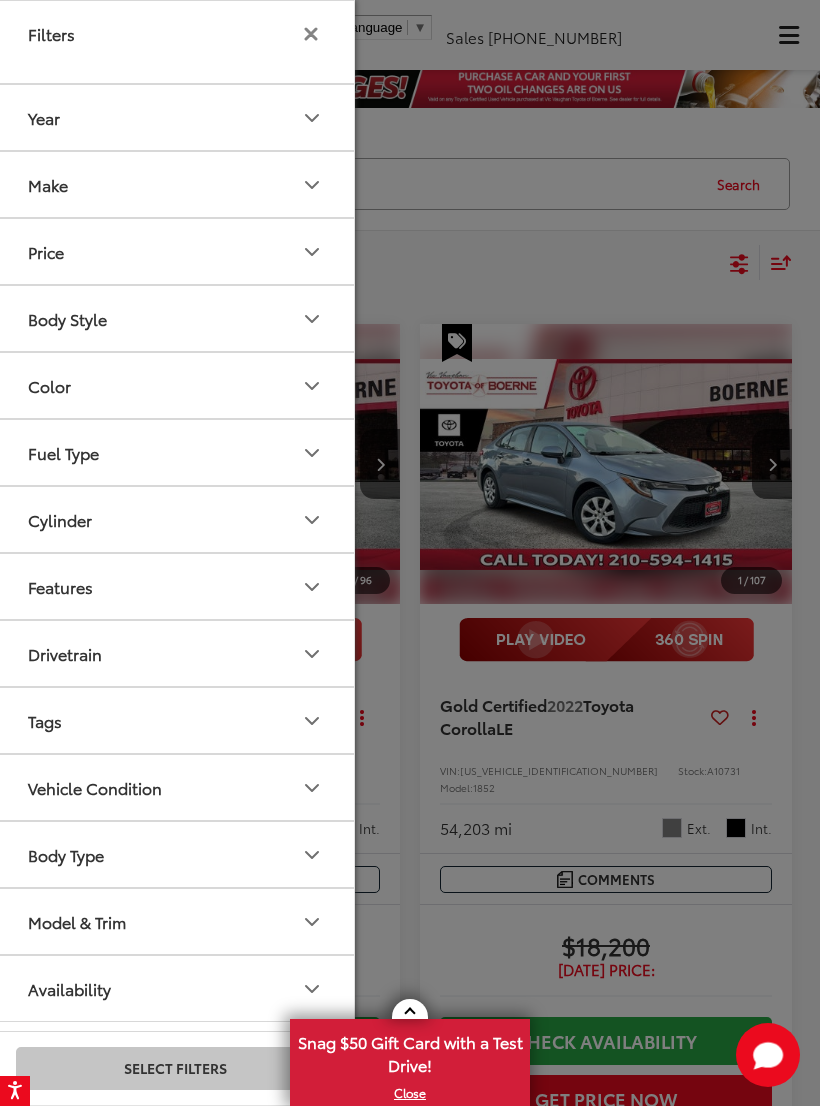 scroll, scrollTop: 31, scrollLeft: 0, axis: vertical 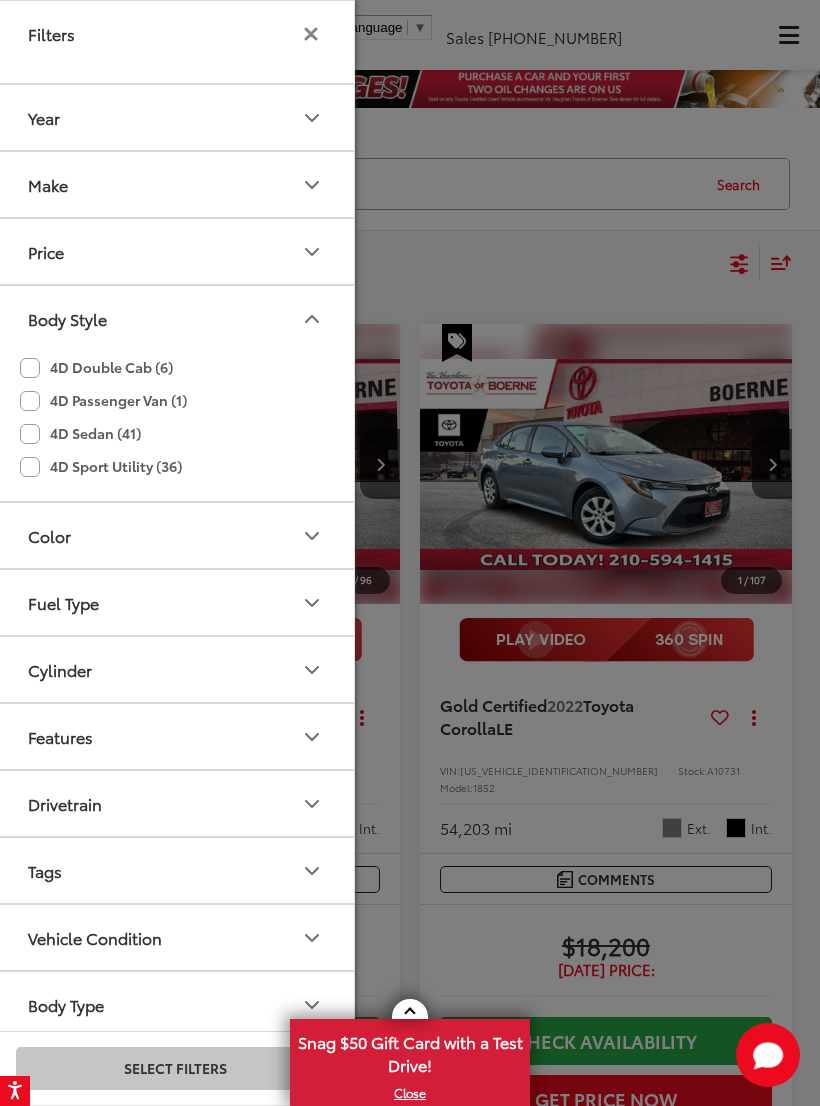 click on "4D Sport Utility (36)" 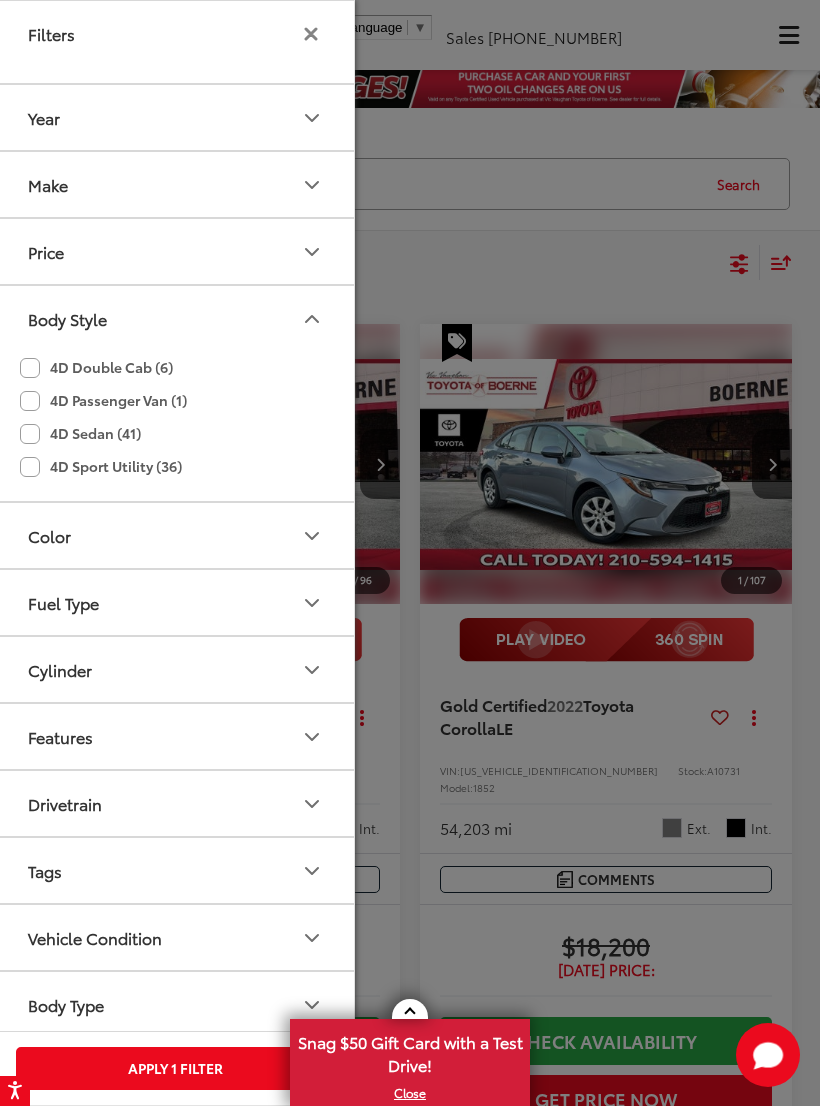 click on "Apply 1 Filter" at bounding box center (175, 1068) 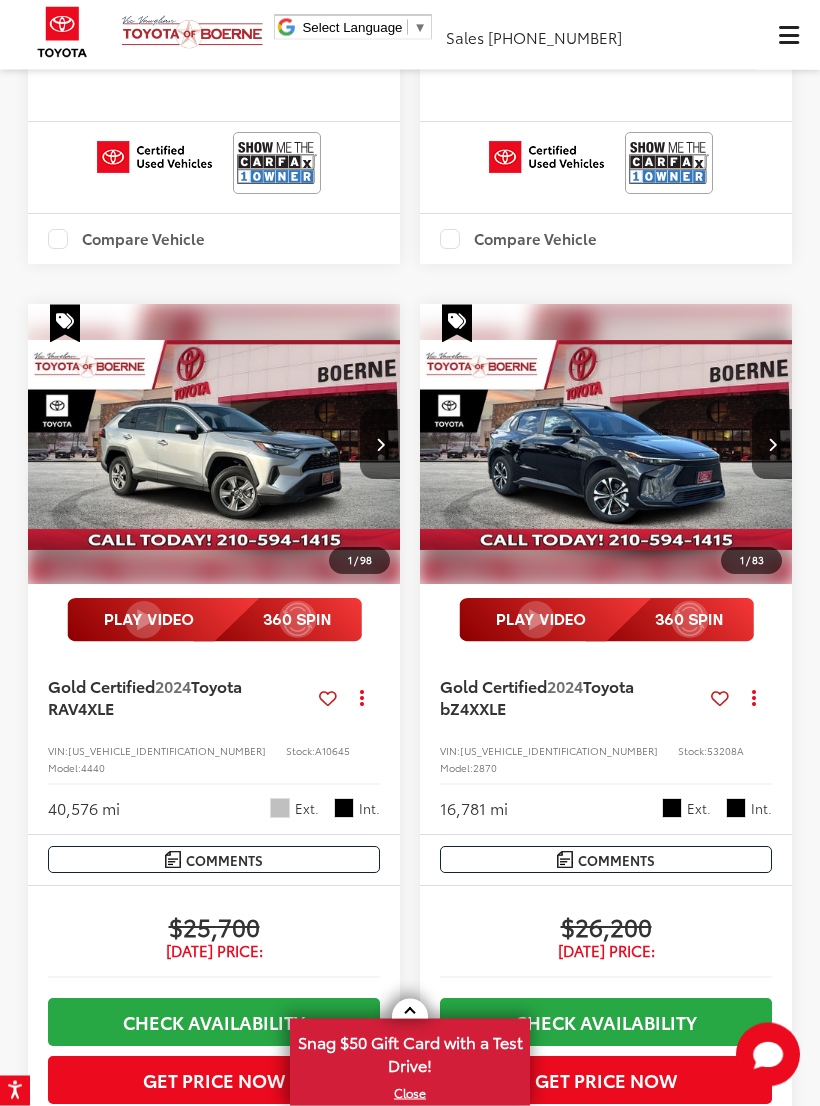 scroll, scrollTop: 966, scrollLeft: 0, axis: vertical 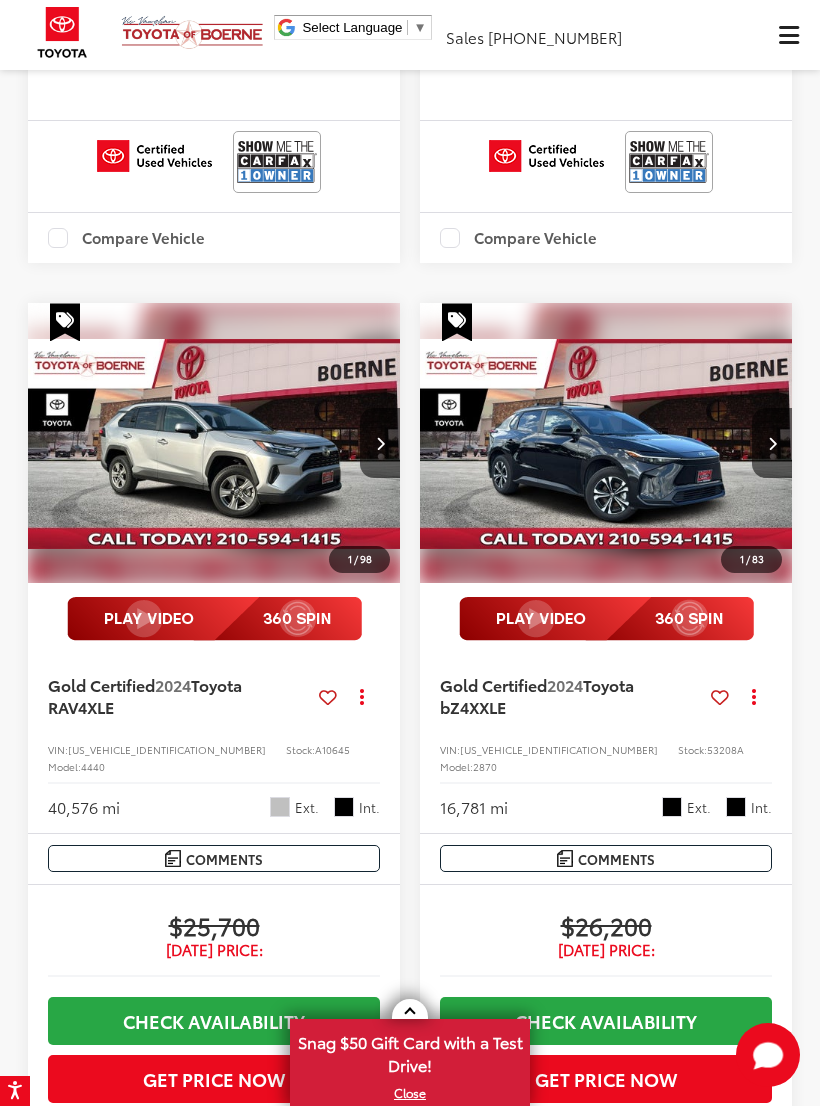 click at bounding box center (606, 443) 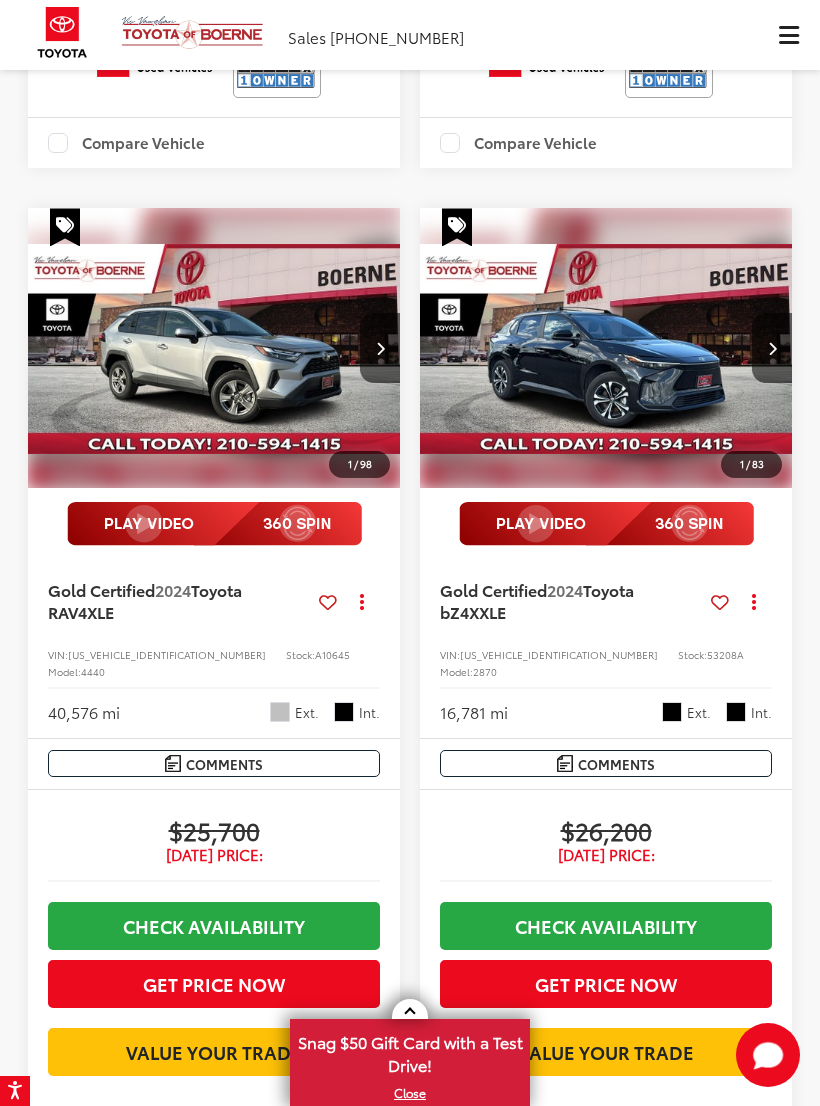 scroll, scrollTop: 1067, scrollLeft: 0, axis: vertical 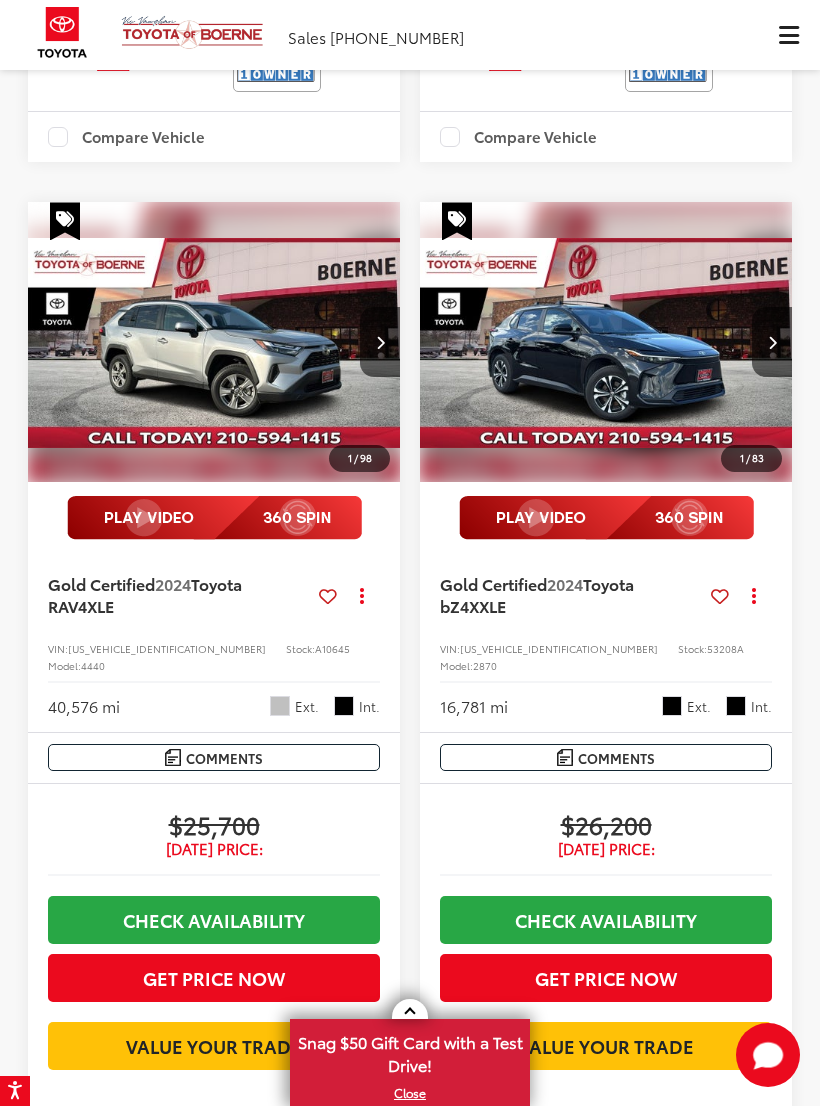 click on "Comments" at bounding box center (616, 758) 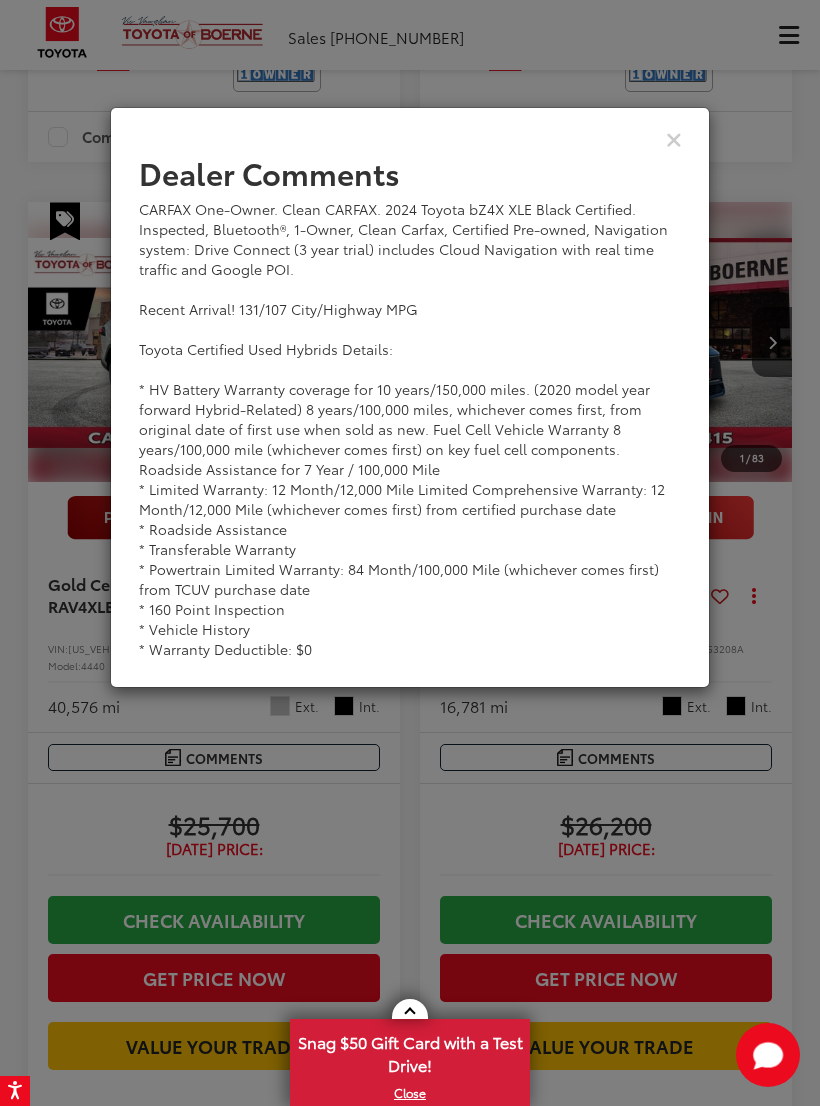 click at bounding box center [674, 138] 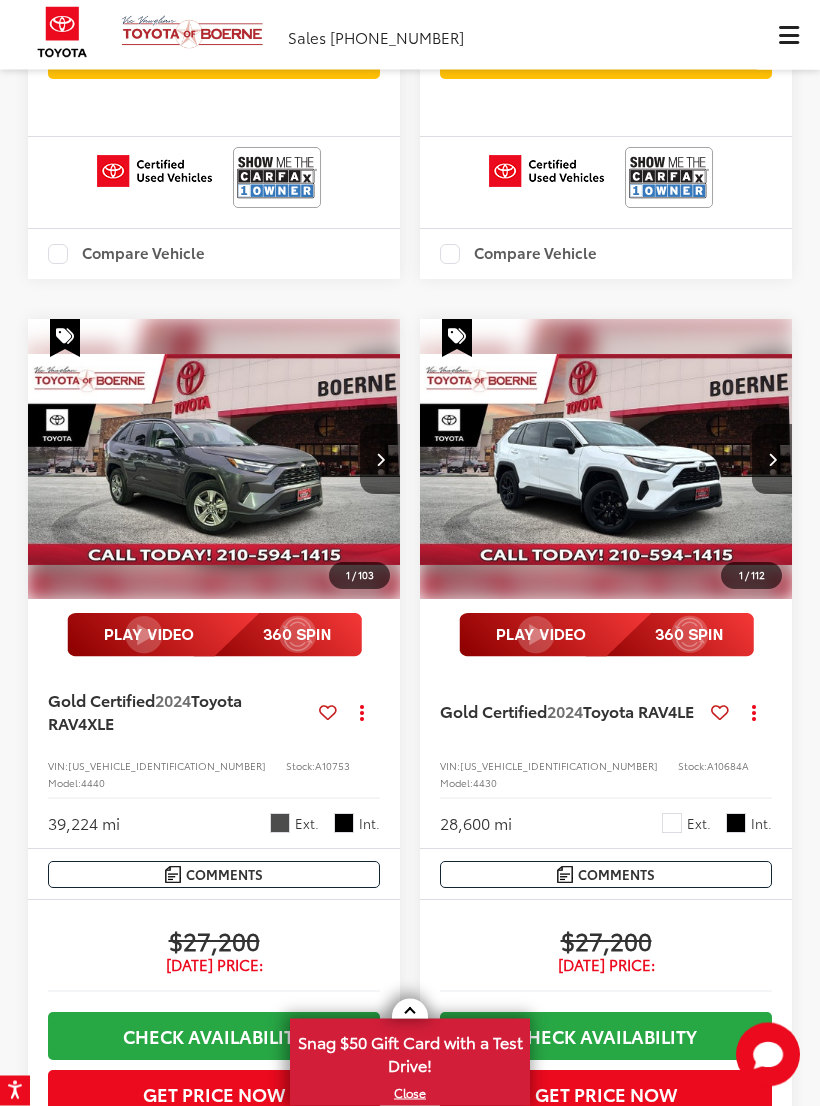 scroll, scrollTop: 2058, scrollLeft: 0, axis: vertical 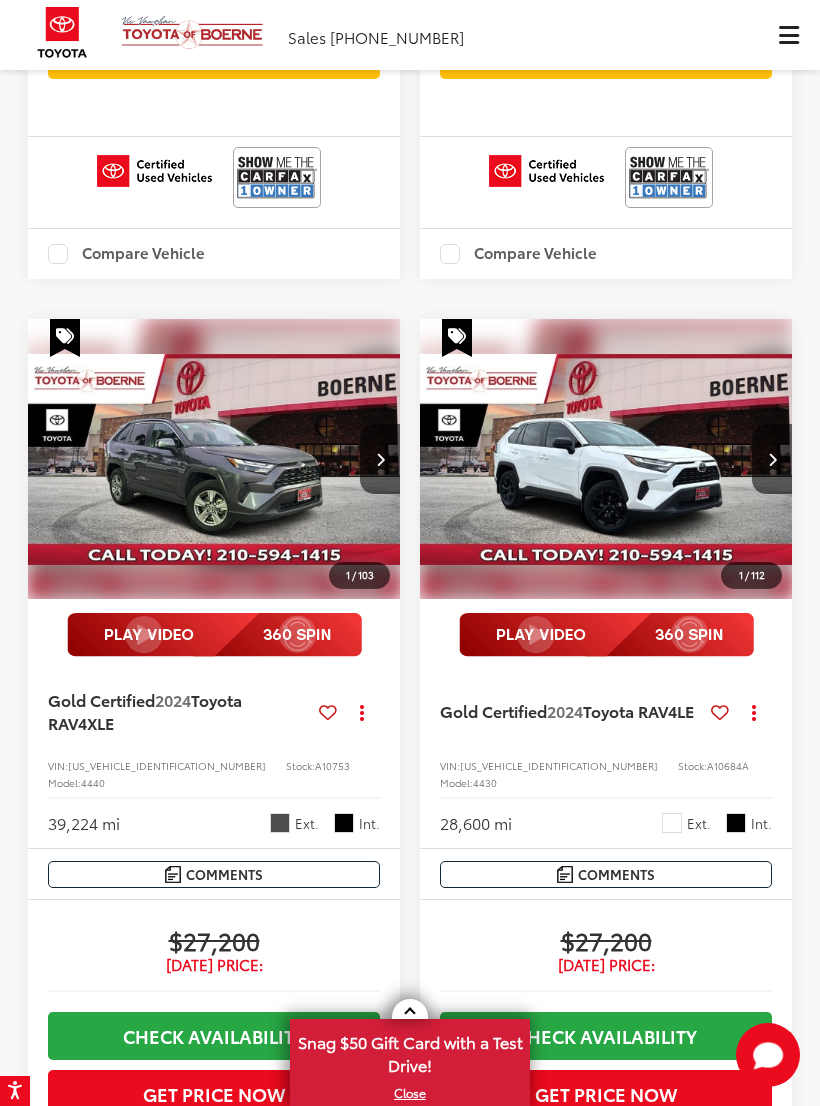 click at bounding box center (214, 635) 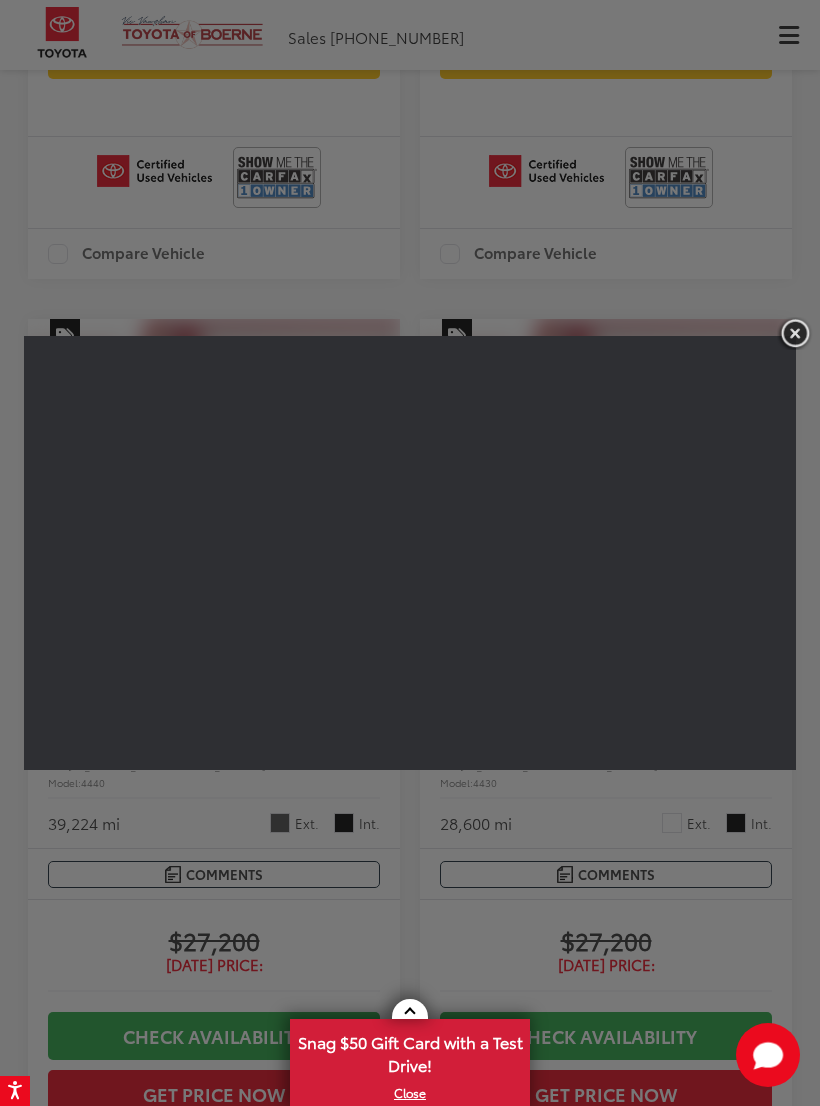 click at bounding box center (795, 333) 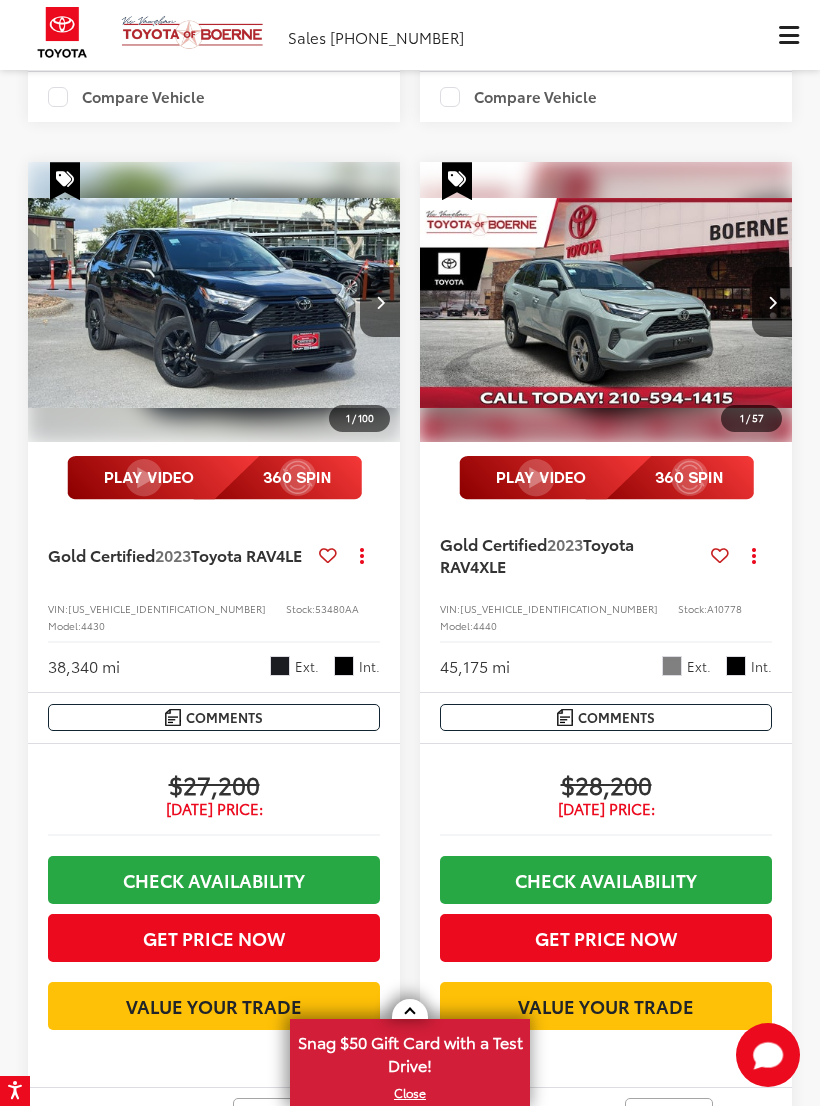 scroll, scrollTop: 3323, scrollLeft: 0, axis: vertical 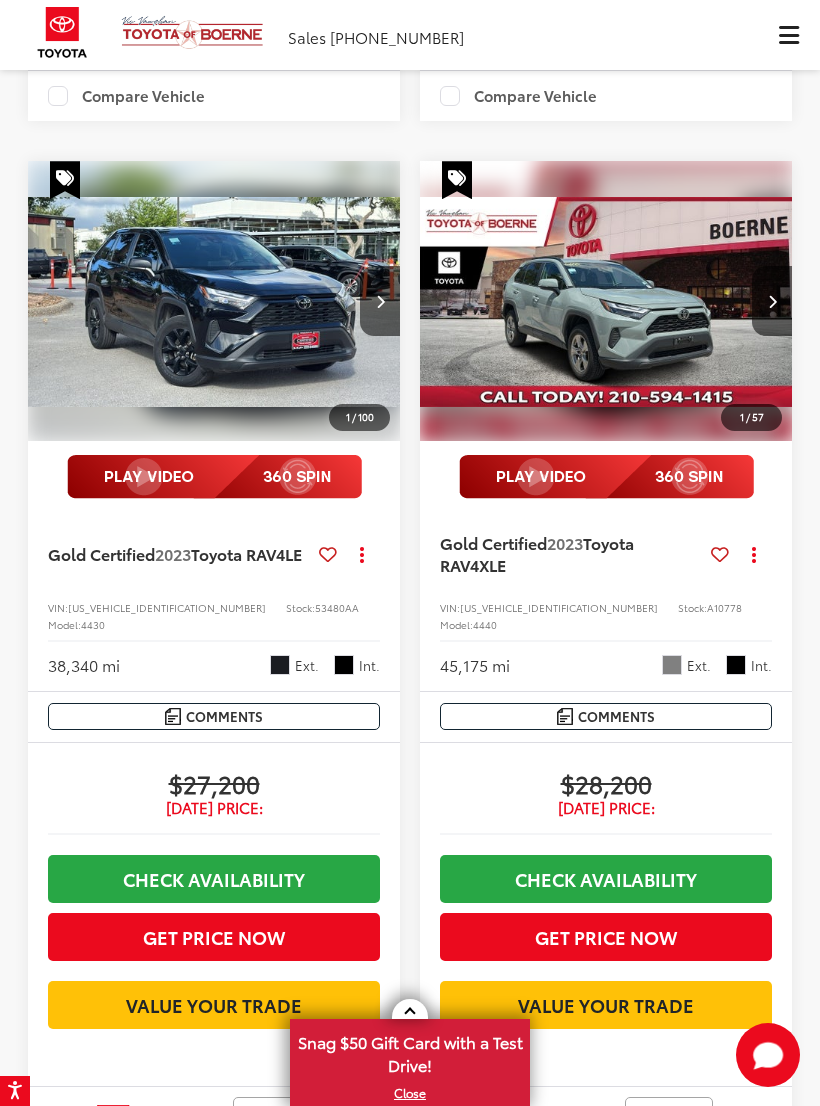 click at bounding box center [214, 477] 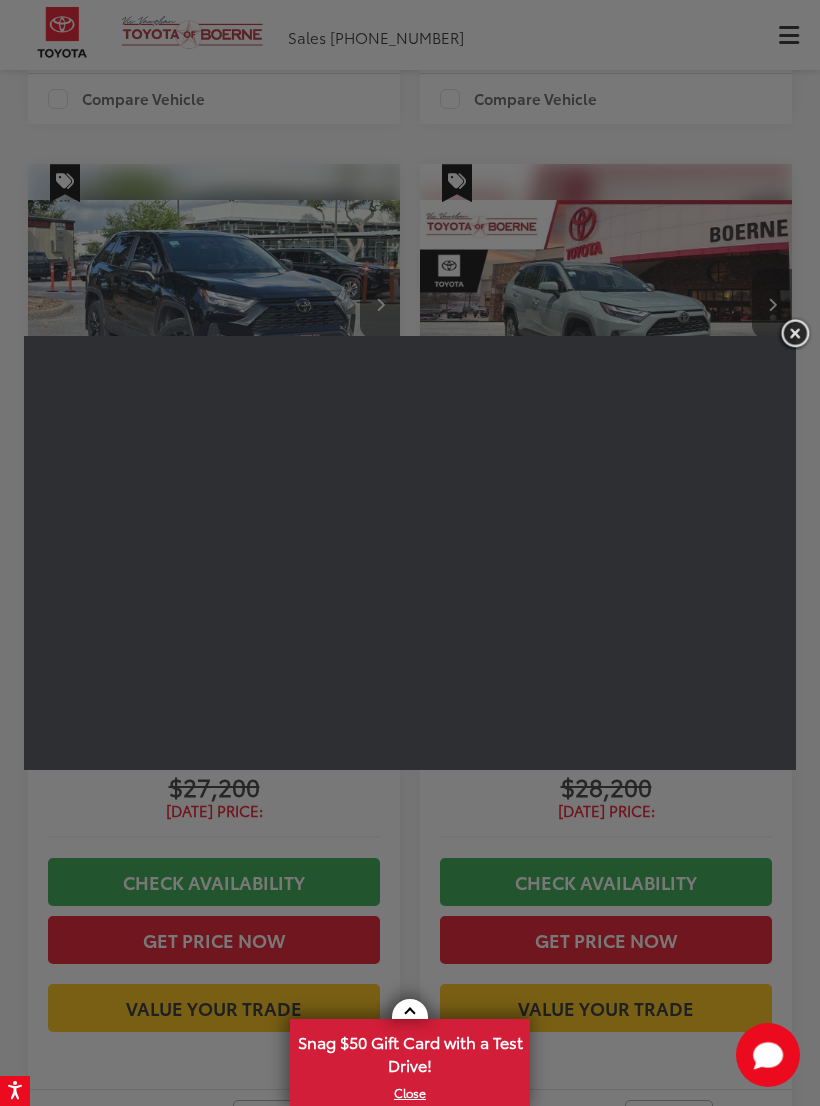 scroll, scrollTop: 3329, scrollLeft: 0, axis: vertical 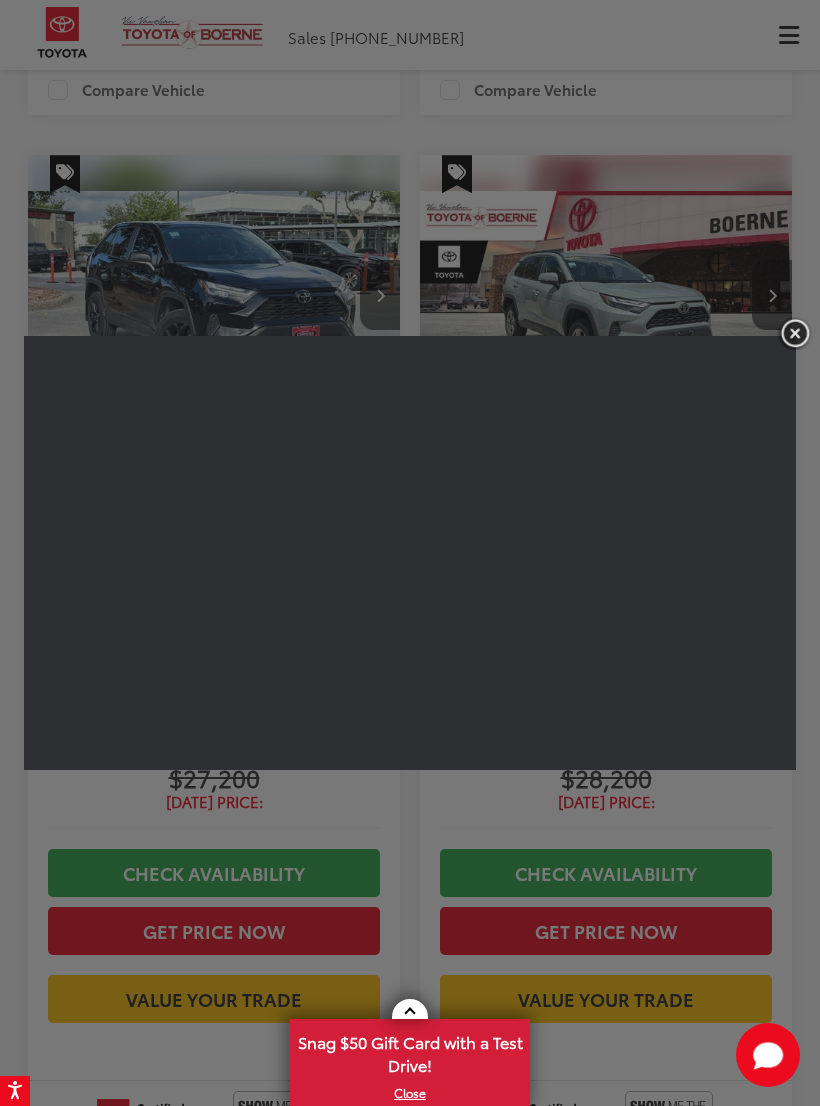 click at bounding box center [795, 333] 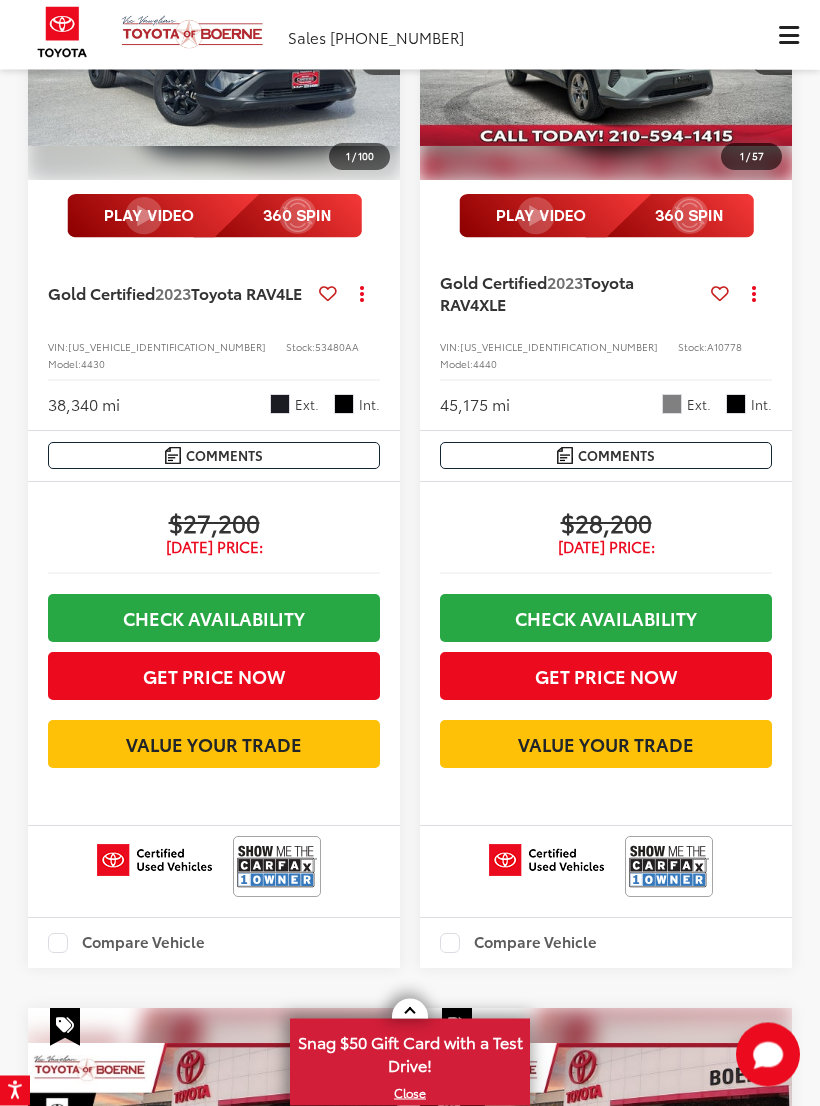 scroll, scrollTop: 3584, scrollLeft: 0, axis: vertical 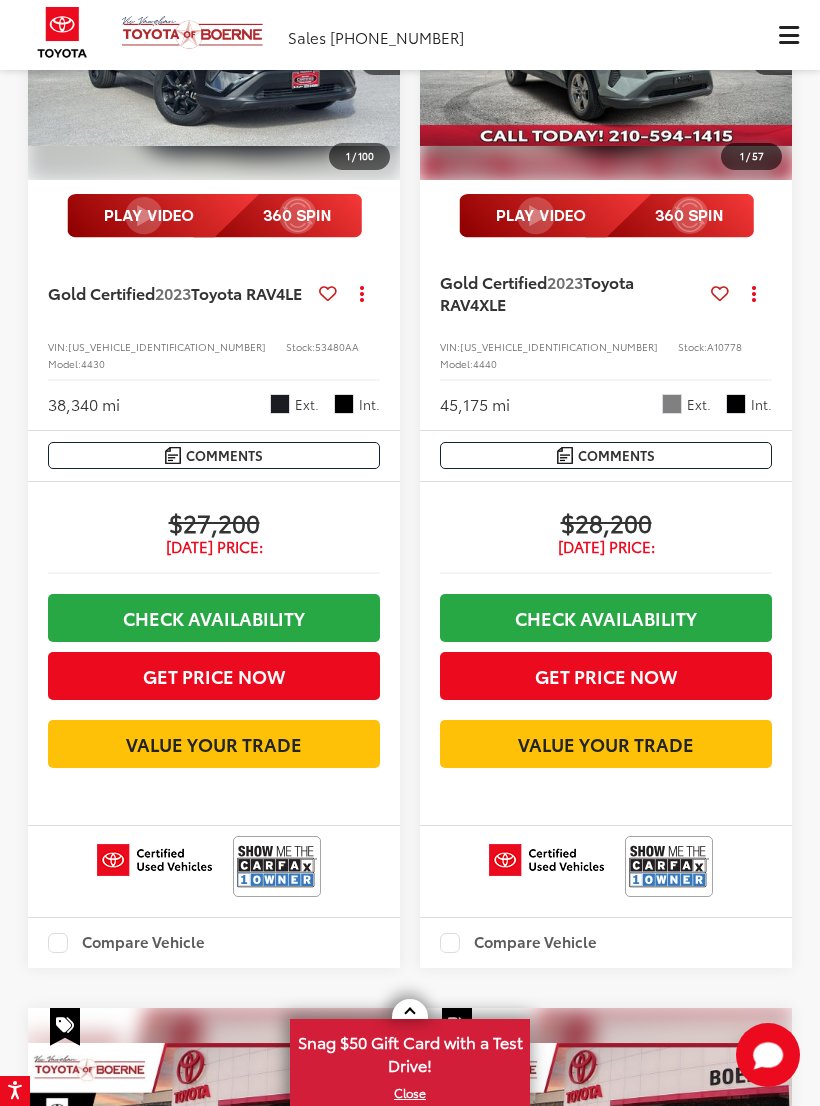 click on "Comments" at bounding box center [214, 455] 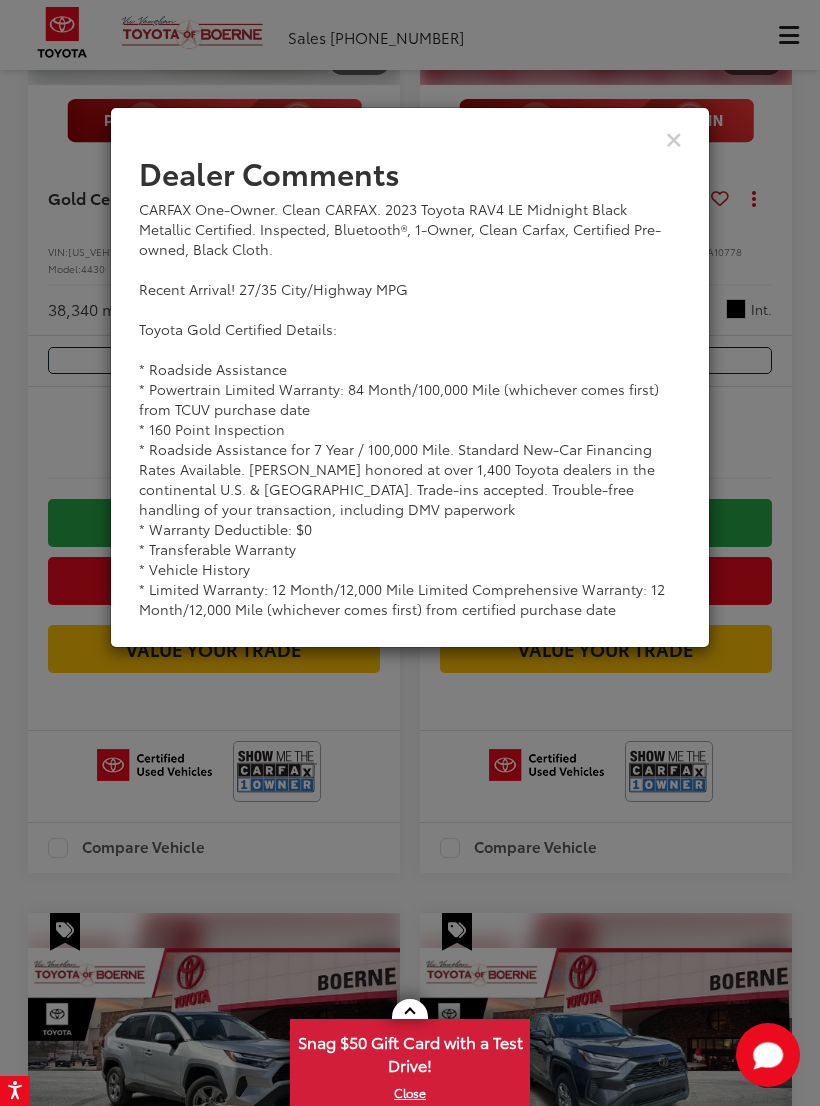 scroll, scrollTop: 3681, scrollLeft: 0, axis: vertical 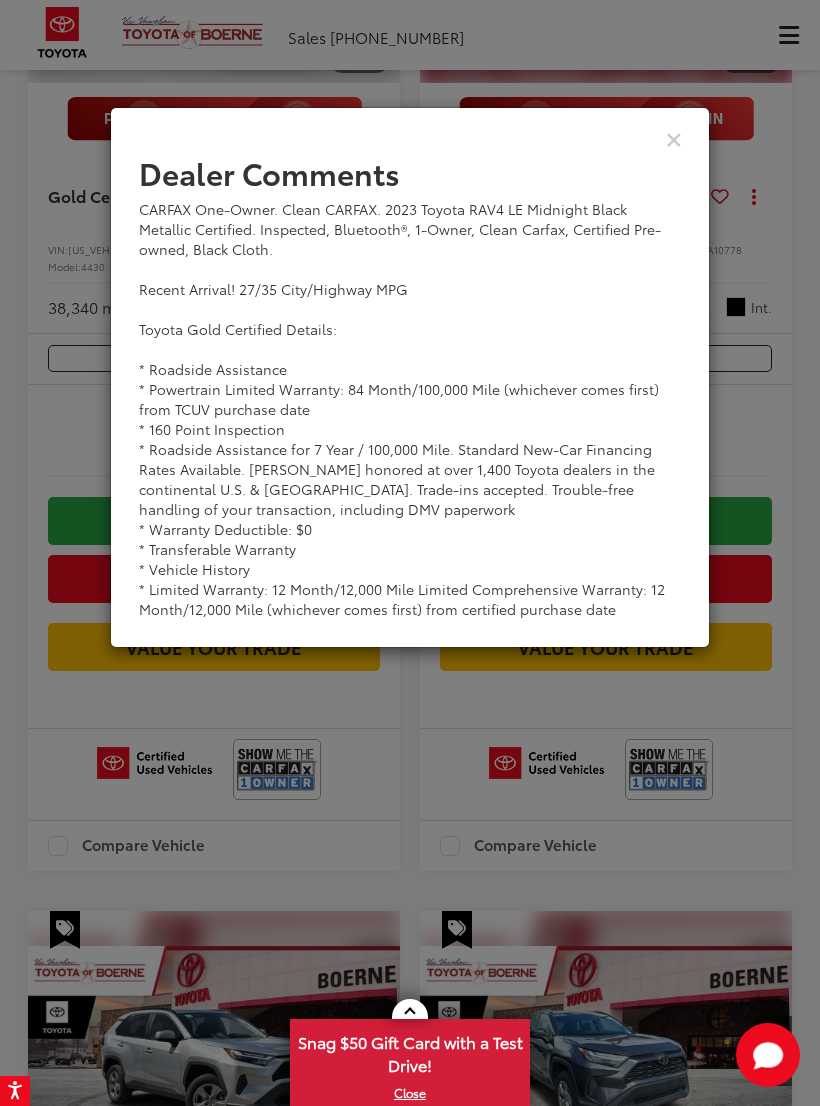 click at bounding box center [674, 138] 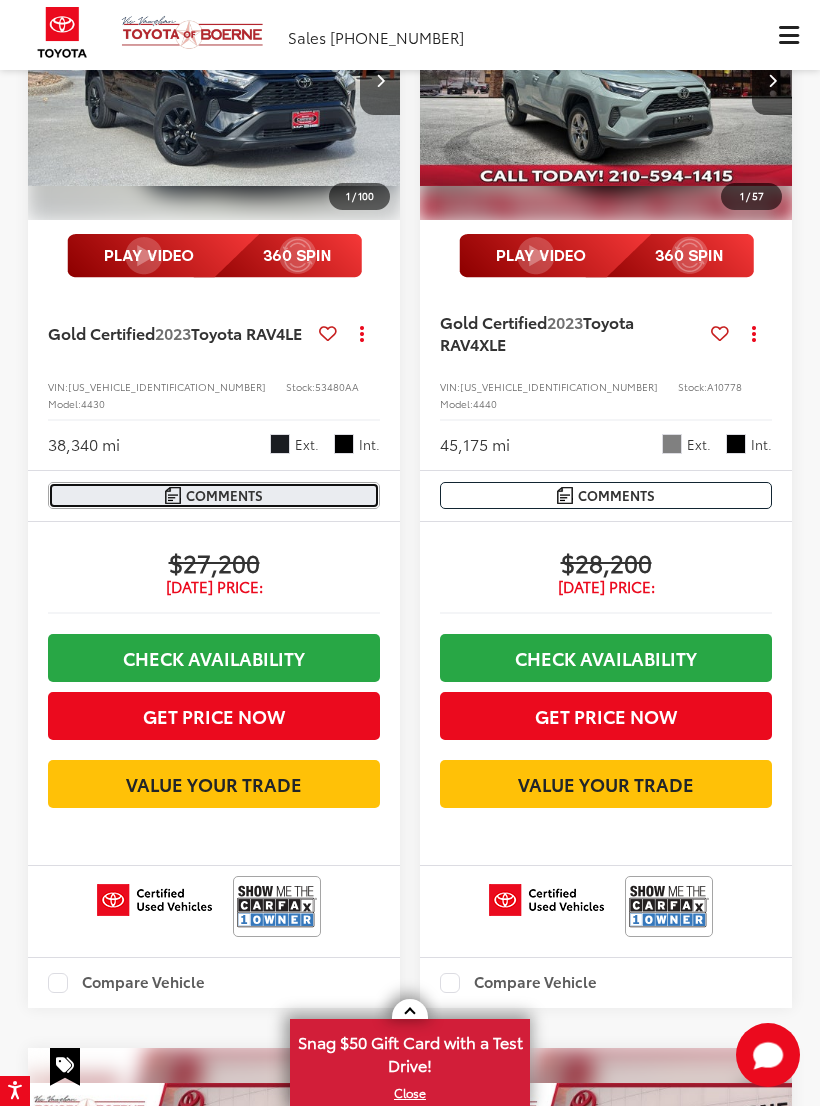scroll, scrollTop: 3543, scrollLeft: 0, axis: vertical 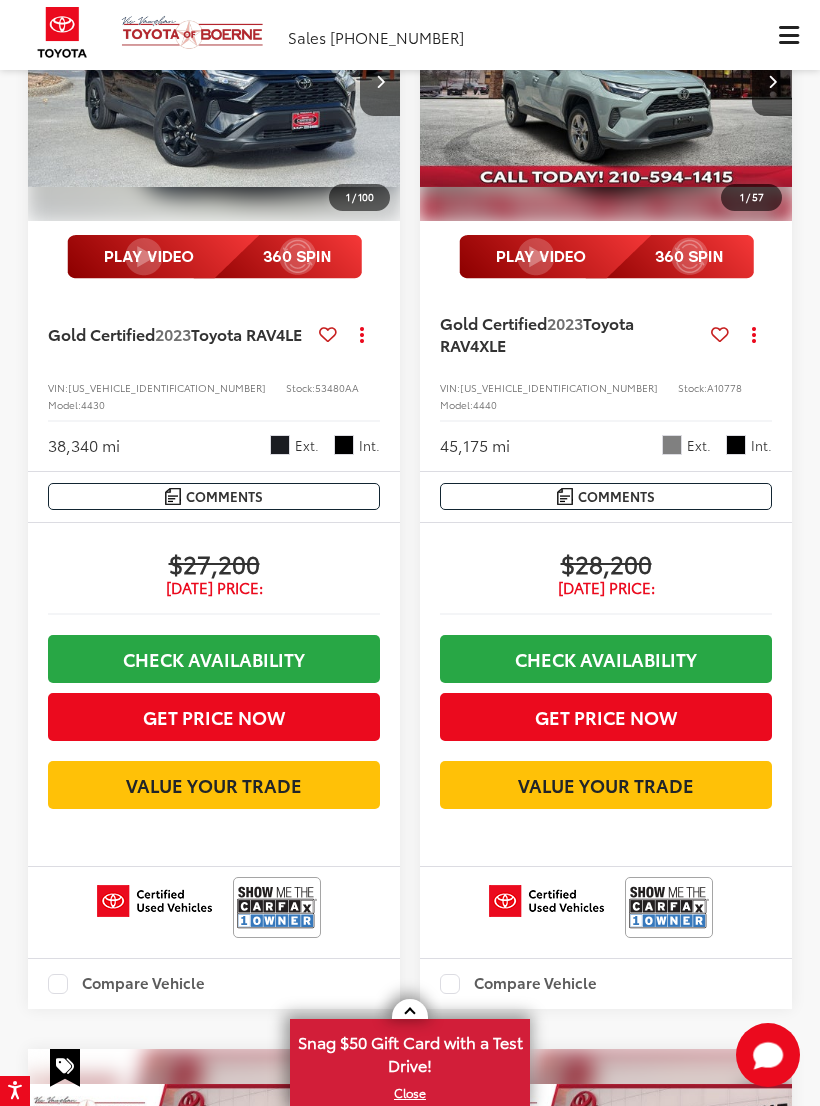 click at bounding box center [214, 257] 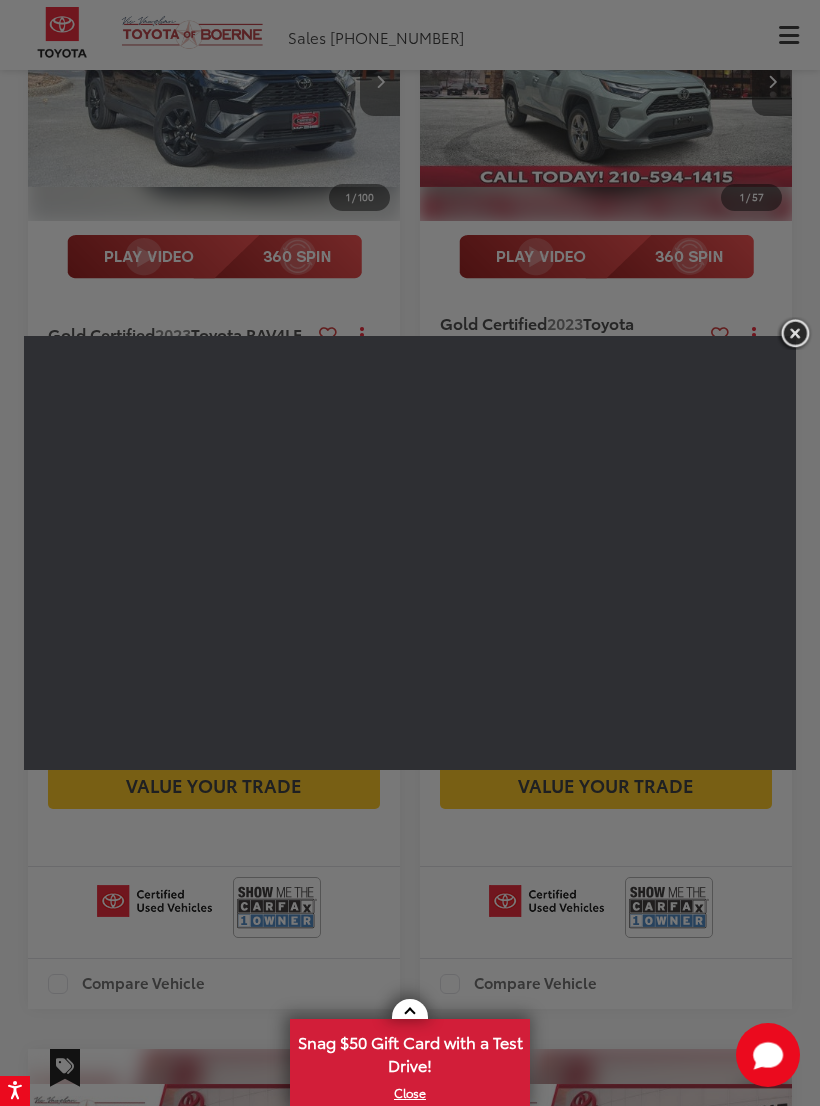 click at bounding box center (795, 333) 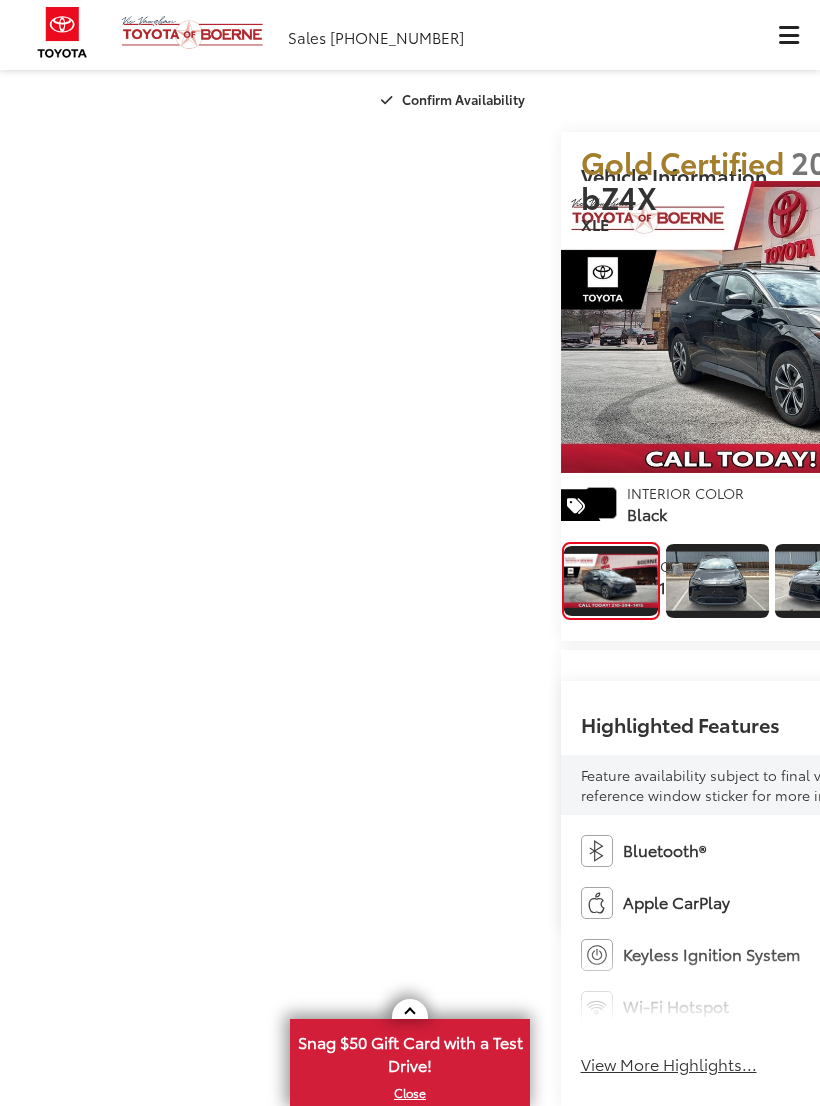 scroll, scrollTop: 0, scrollLeft: 0, axis: both 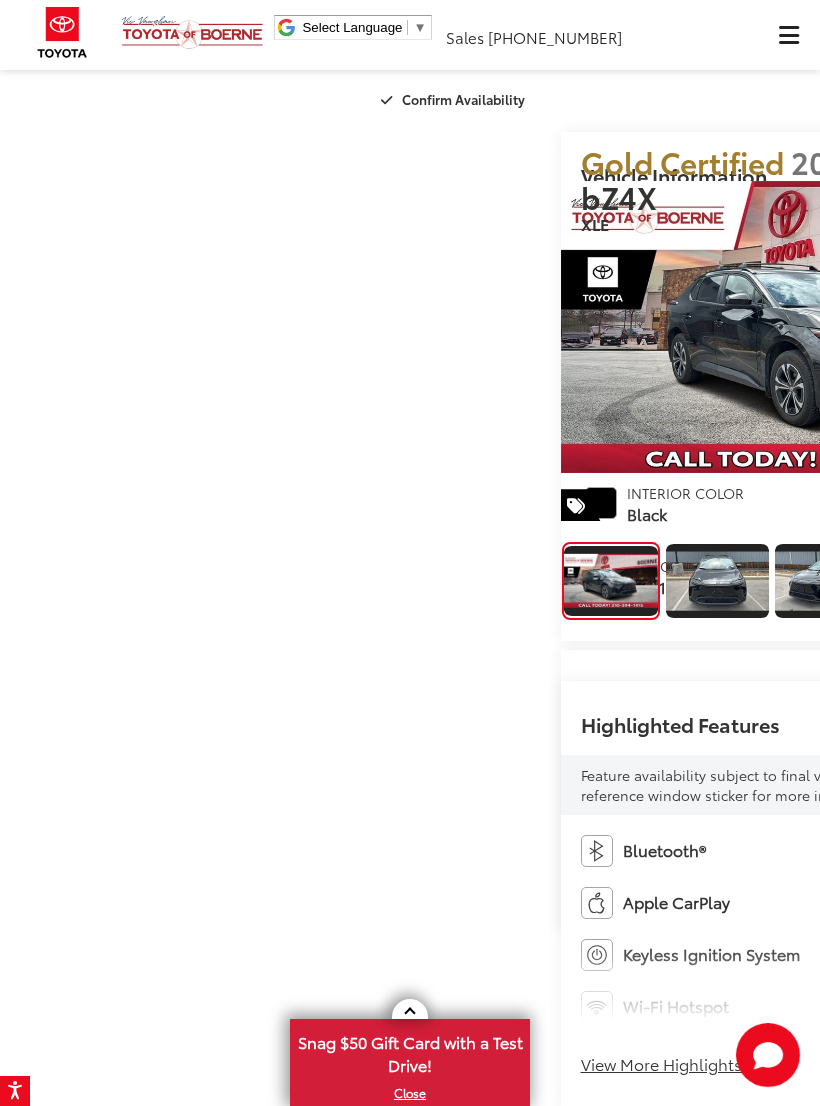 click at bounding box center (717, 581) 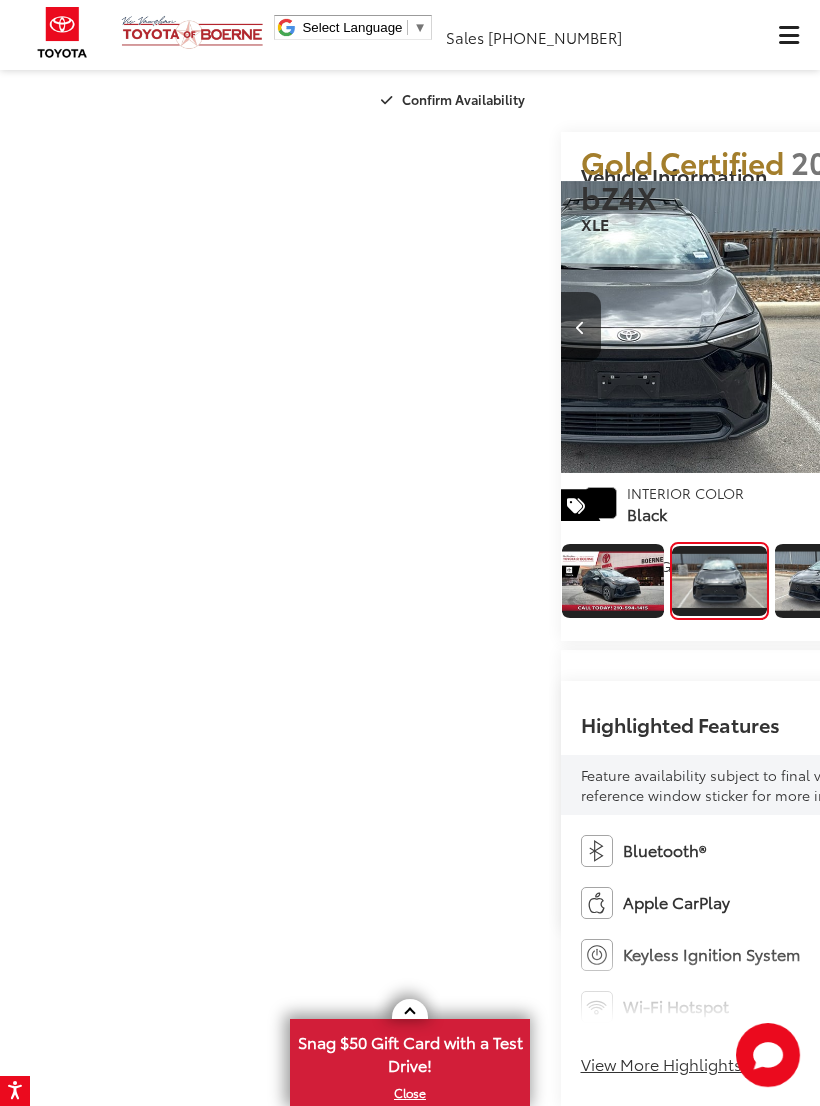 scroll, scrollTop: 0, scrollLeft: 820, axis: horizontal 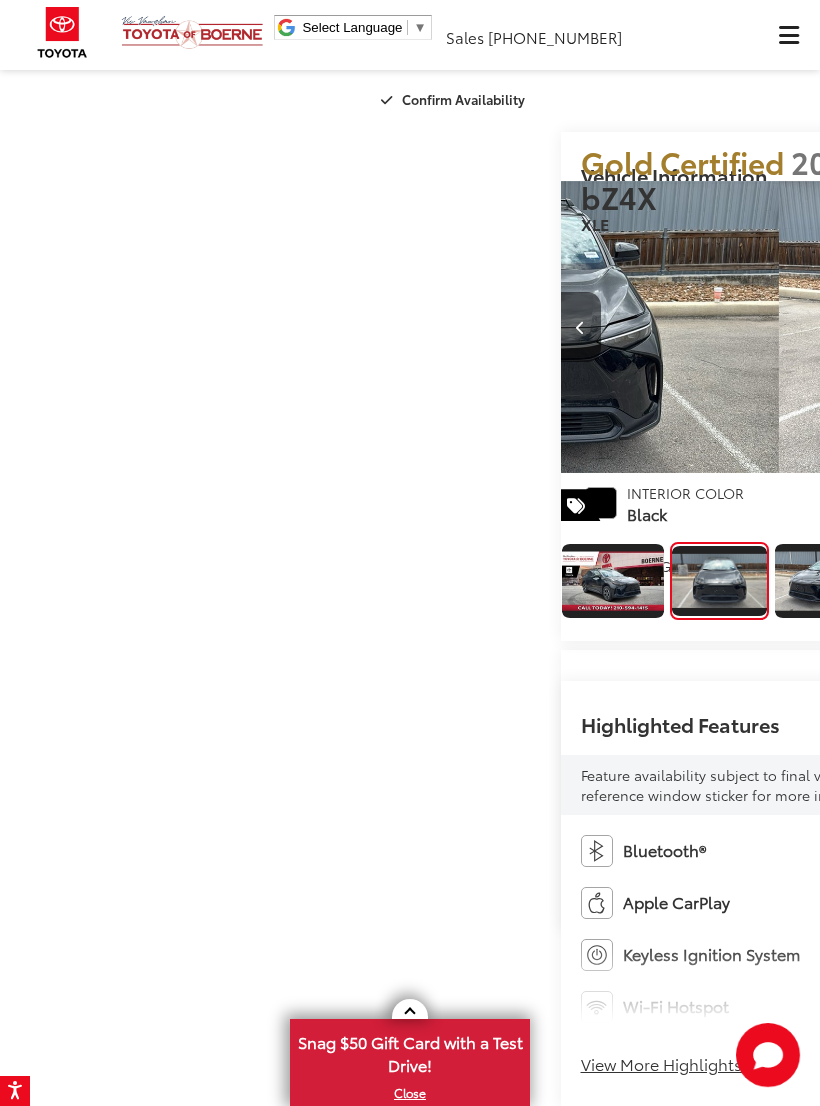 click at bounding box center [1060, 327] 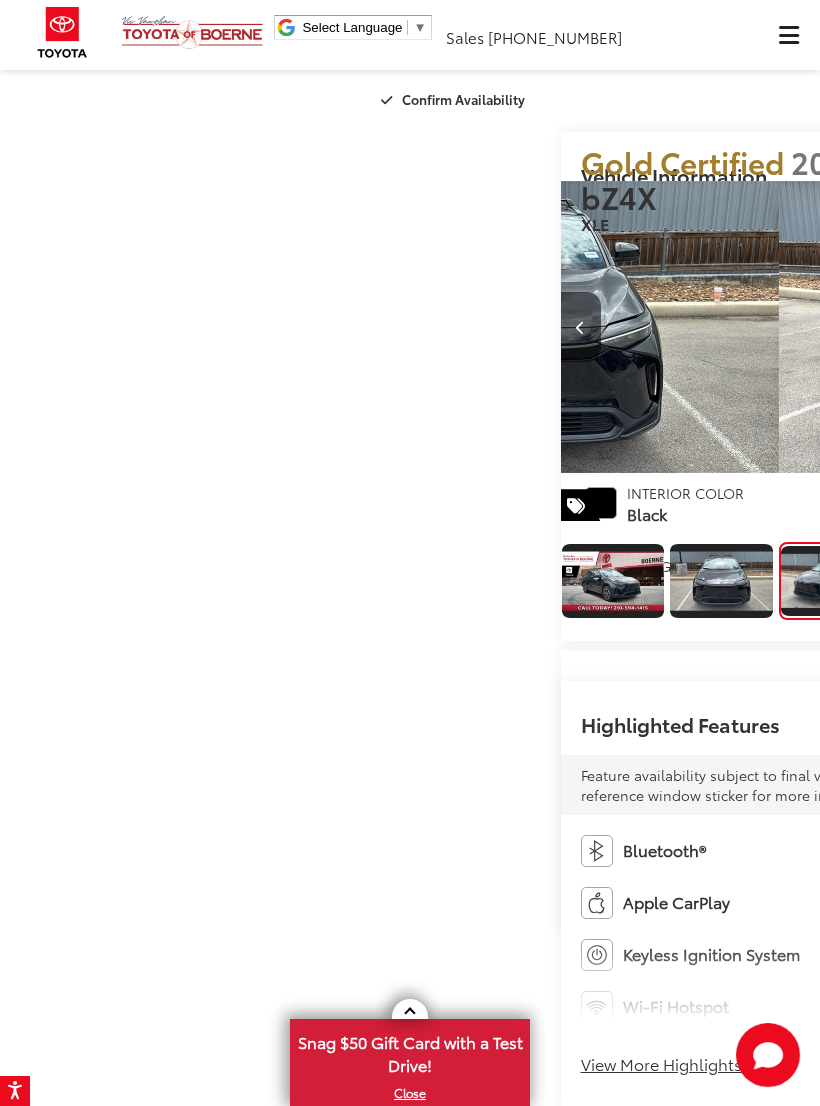 scroll, scrollTop: 0, scrollLeft: 1564, axis: horizontal 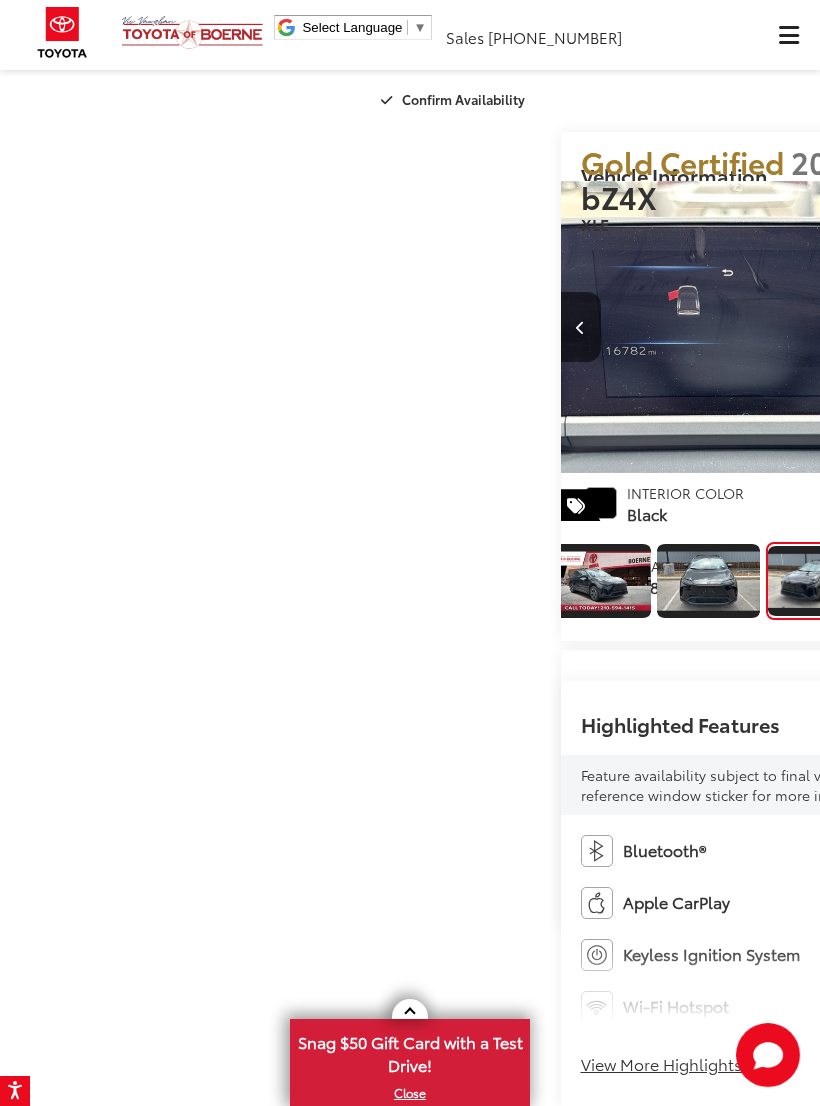 click at bounding box center [1060, 327] 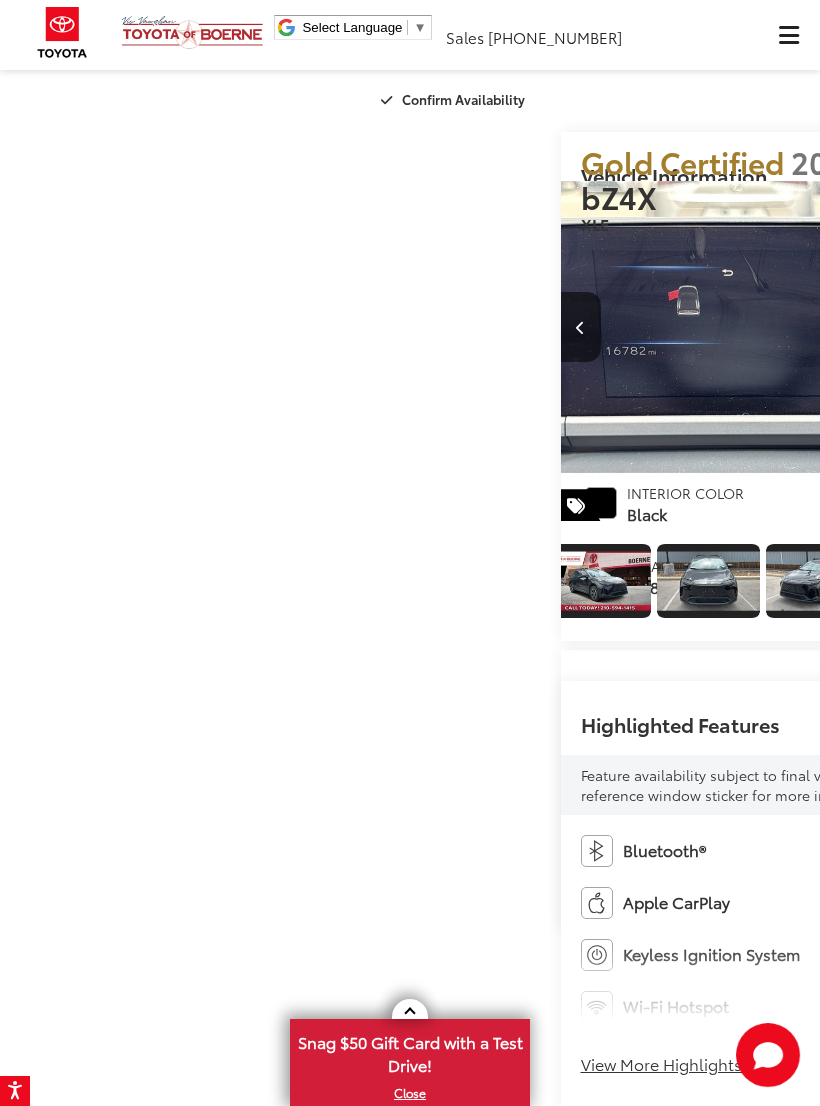 scroll, scrollTop: 0, scrollLeft: 66, axis: horizontal 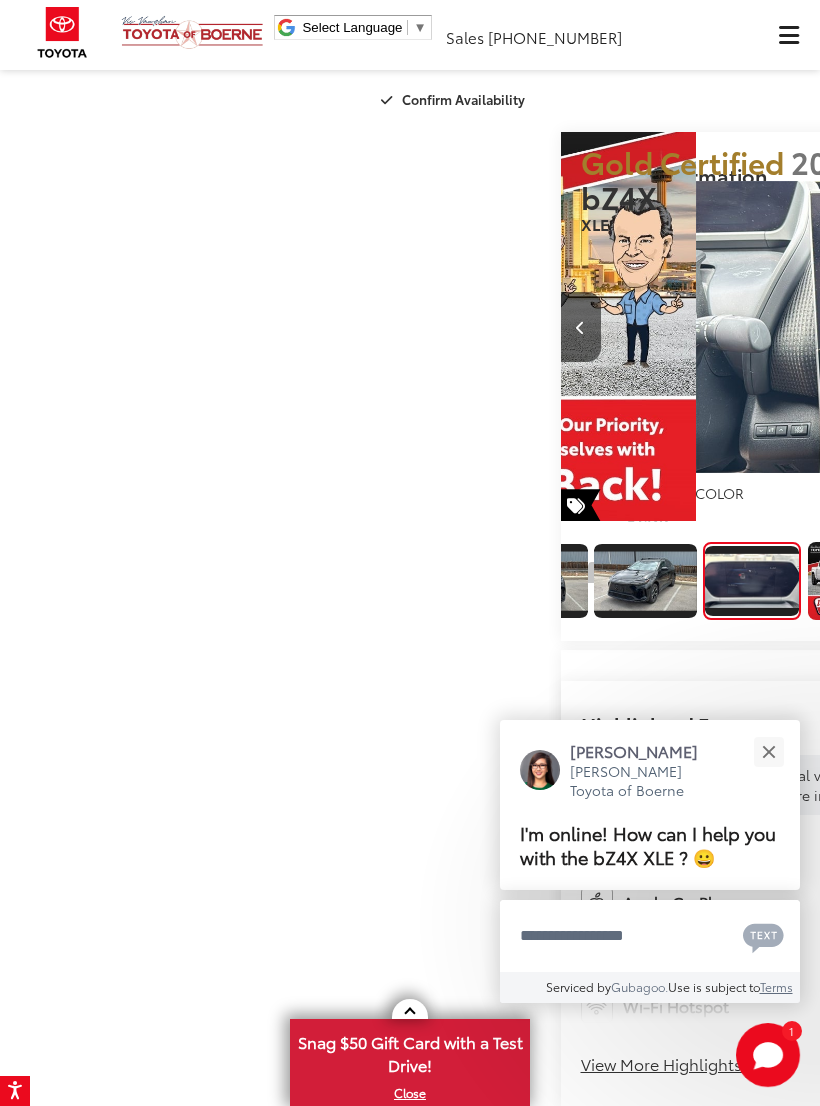 click at bounding box center [1060, 327] 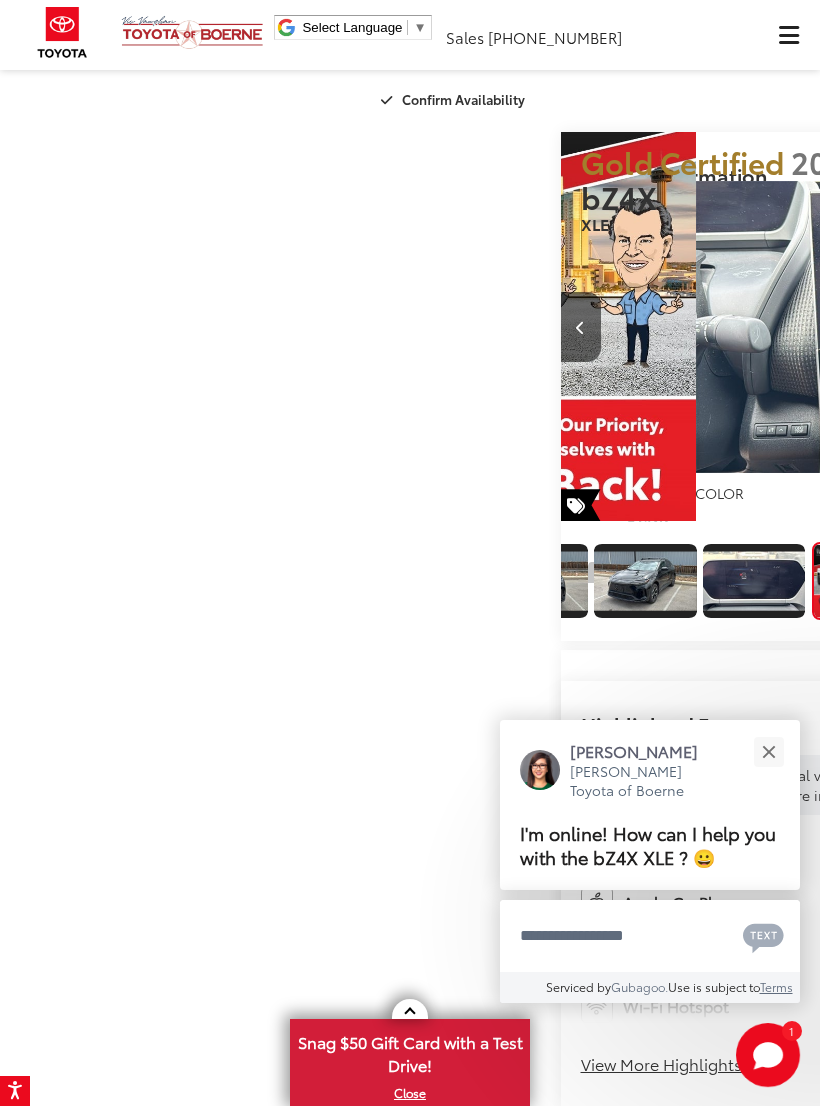 scroll, scrollTop: 0, scrollLeft: 3046, axis: horizontal 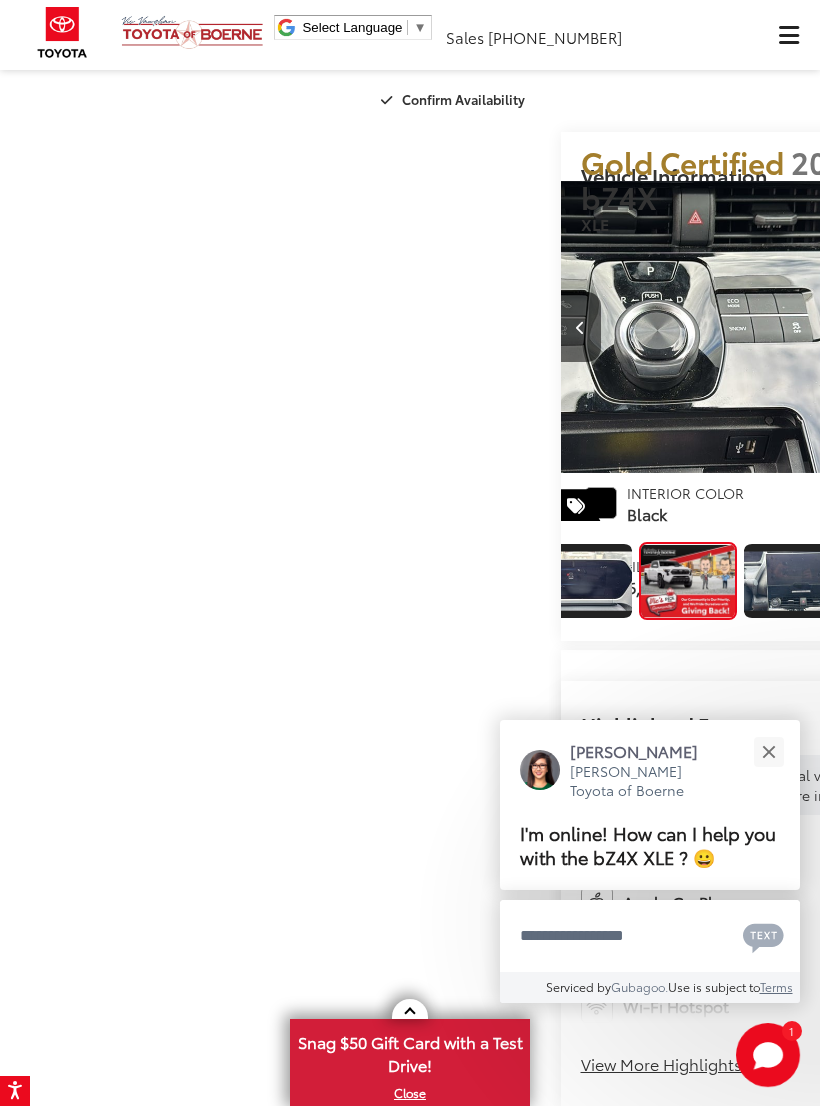 click at bounding box center [768, 751] 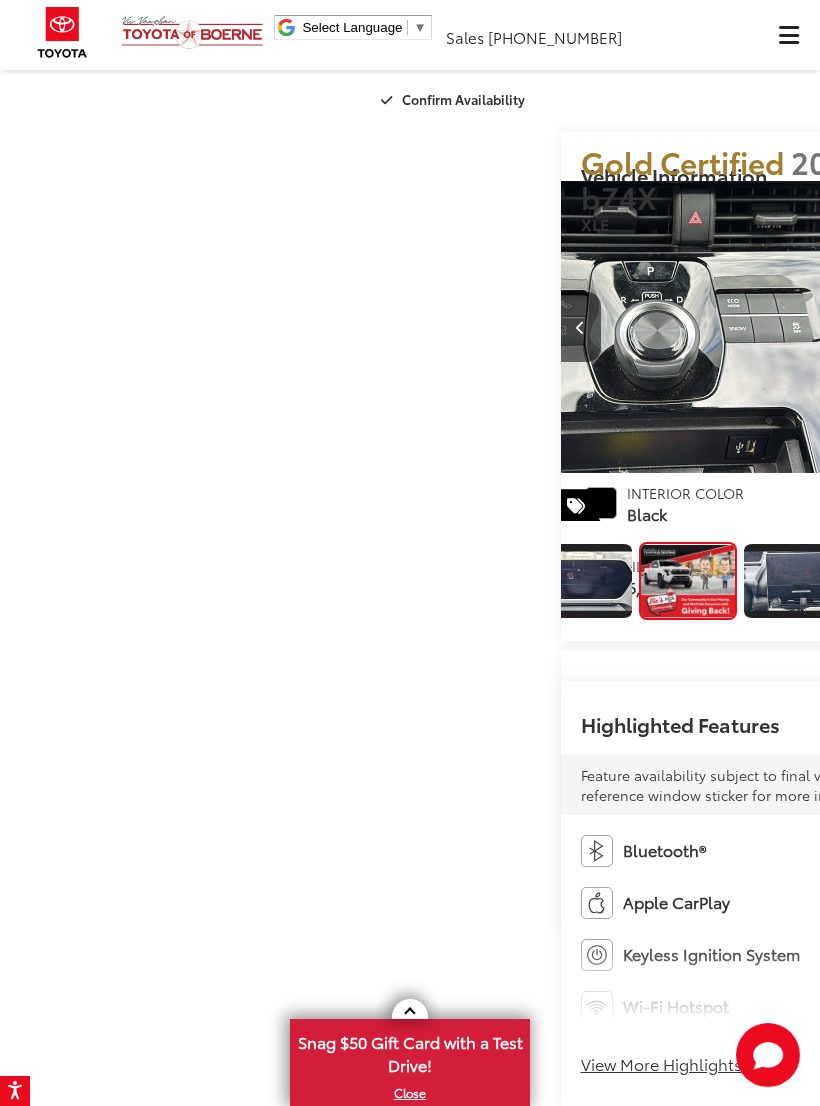 click at bounding box center [1060, 327] 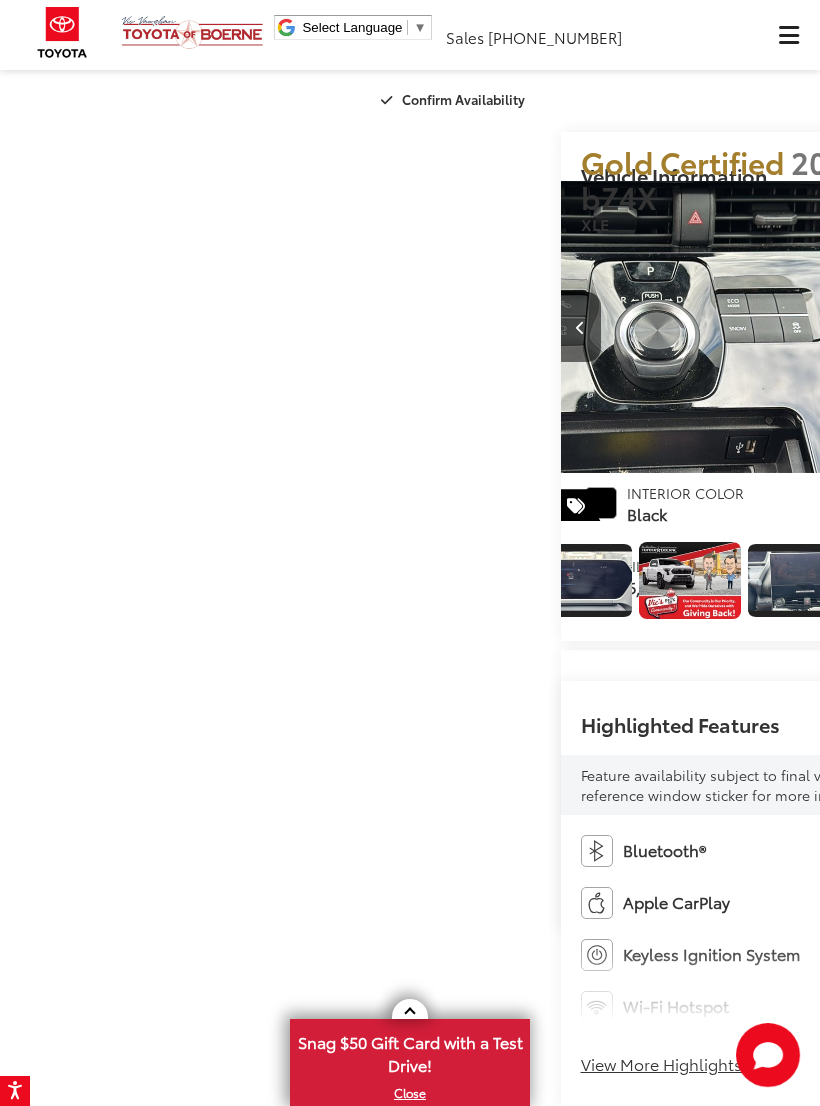 scroll, scrollTop: 0, scrollLeft: 3645, axis: horizontal 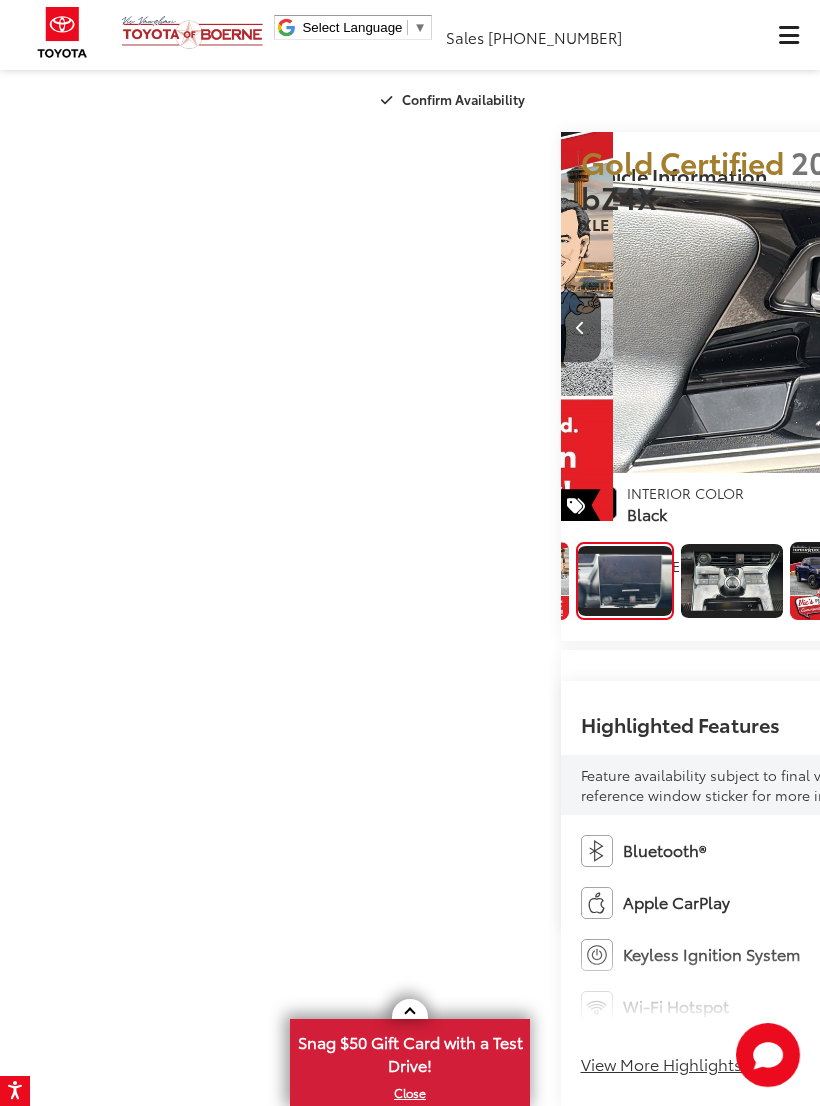 click at bounding box center (1060, 327) 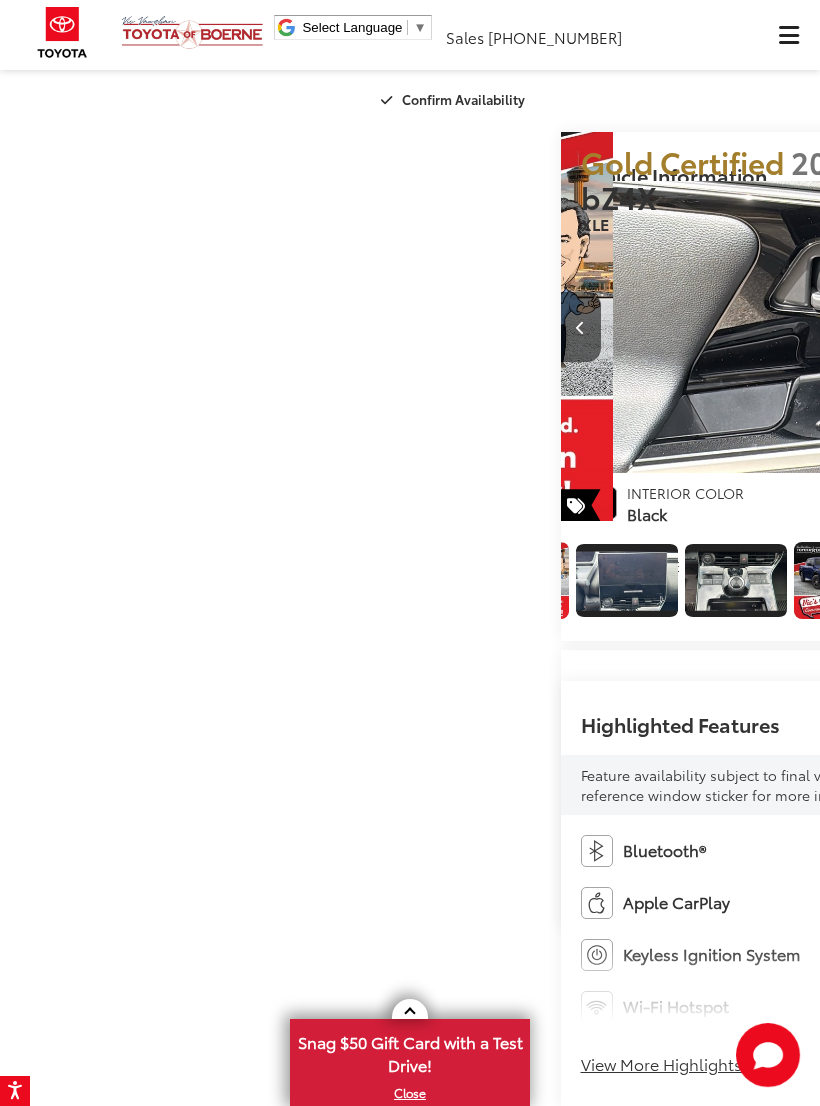 scroll, scrollTop: 0, scrollLeft: 4836, axis: horizontal 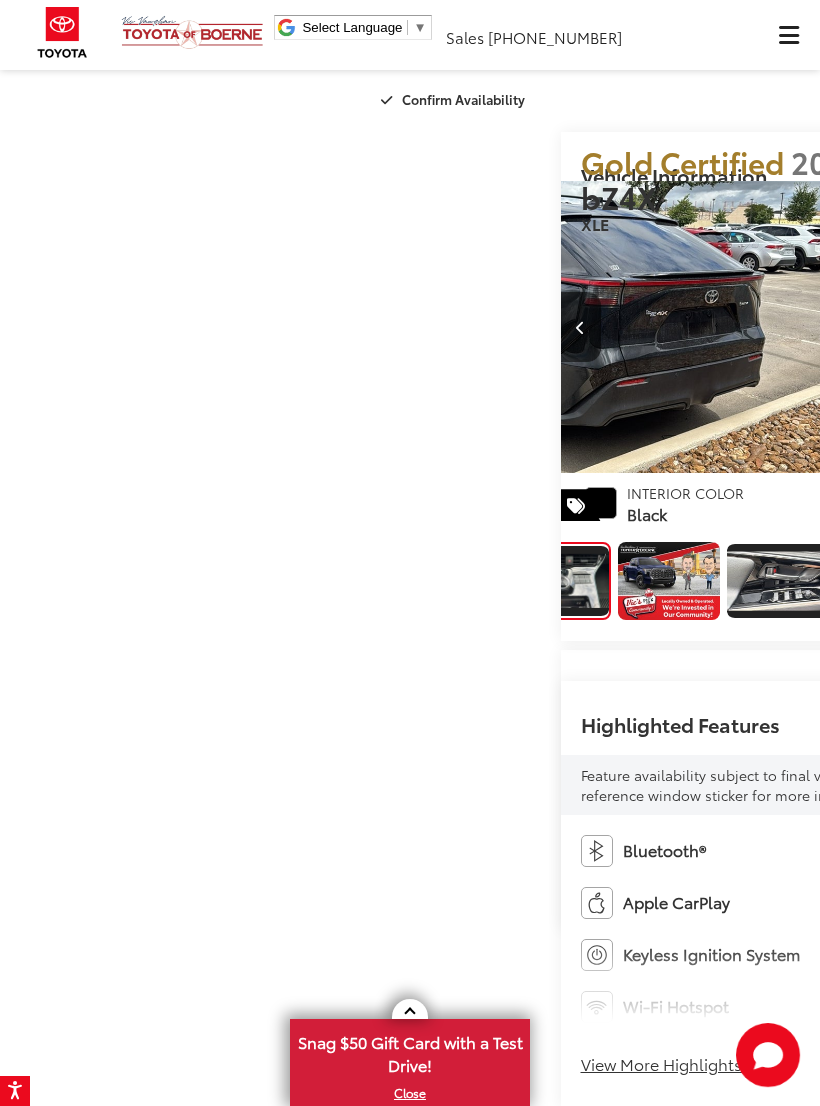 click at bounding box center (1060, 327) 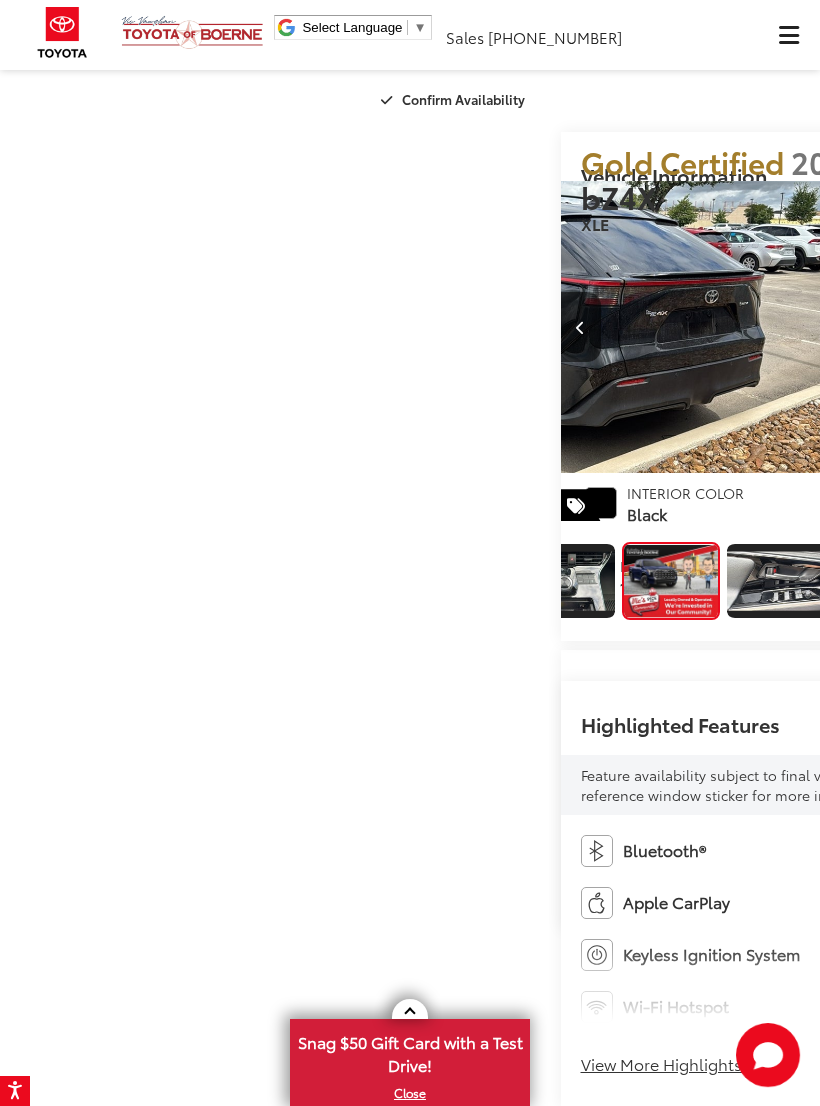 scroll, scrollTop: 0, scrollLeft: 5607, axis: horizontal 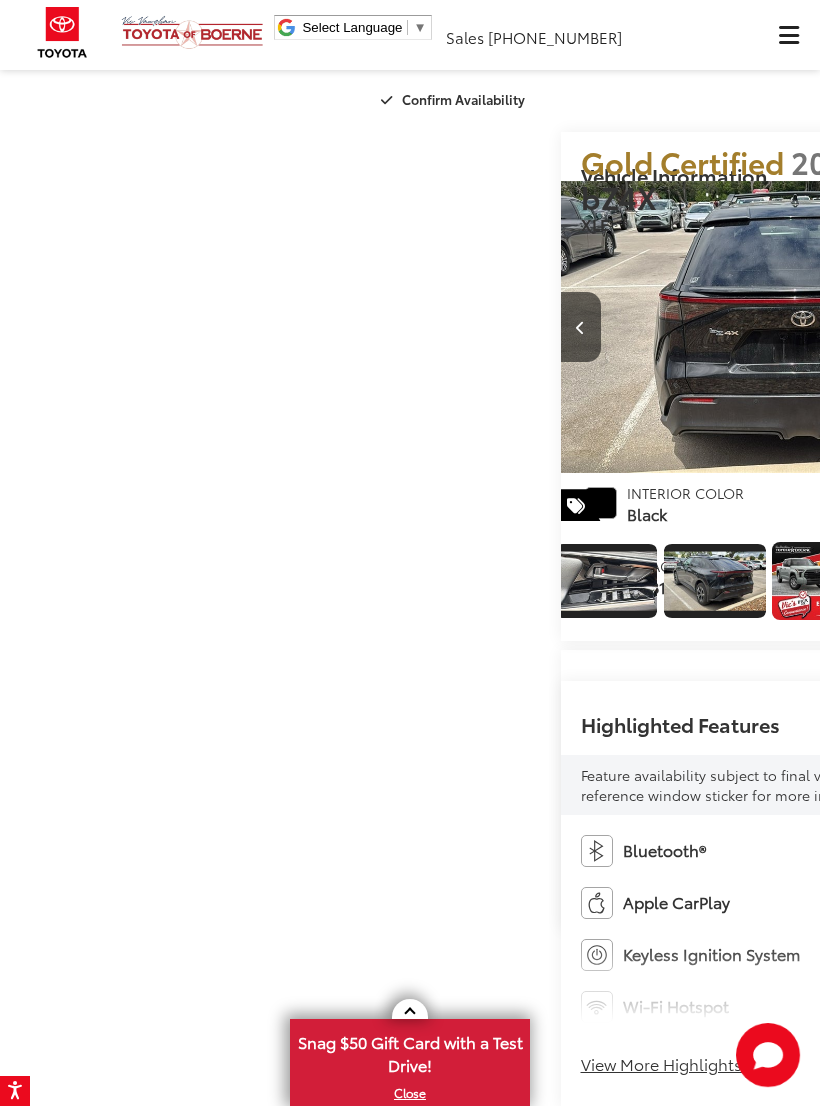 click at bounding box center [1060, 327] 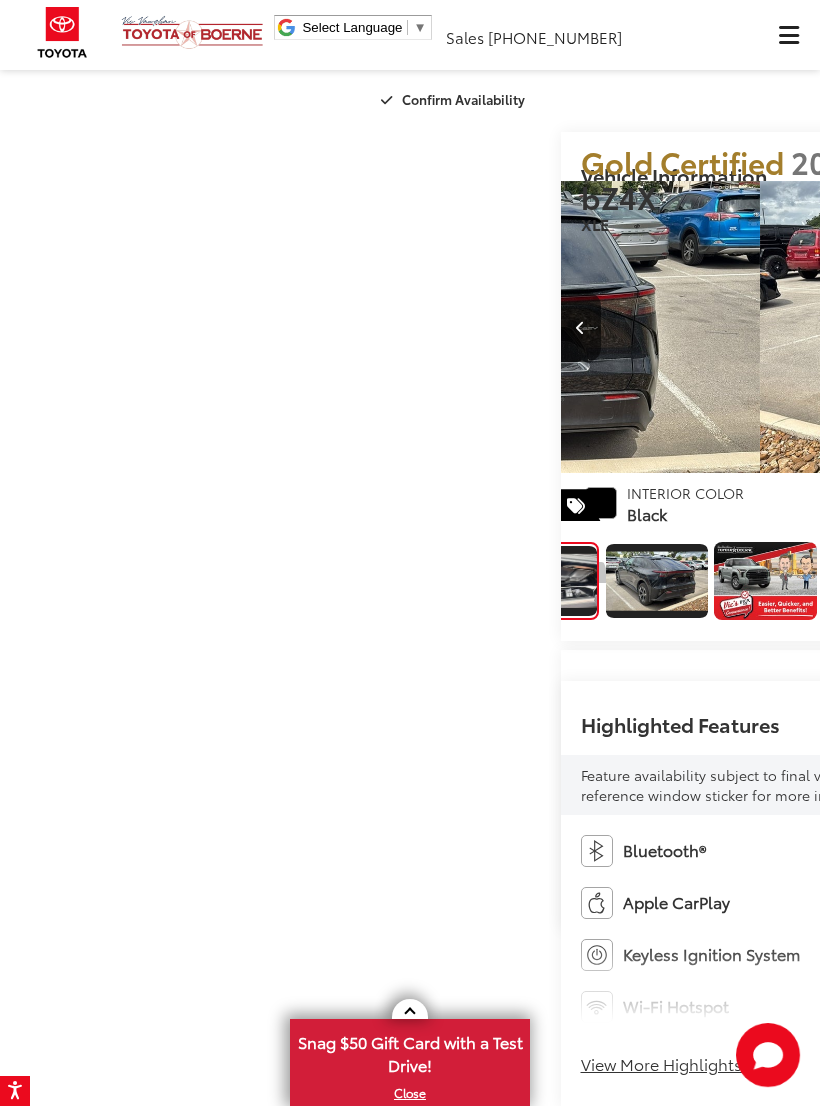 scroll, scrollTop: 0, scrollLeft: 1027, axis: horizontal 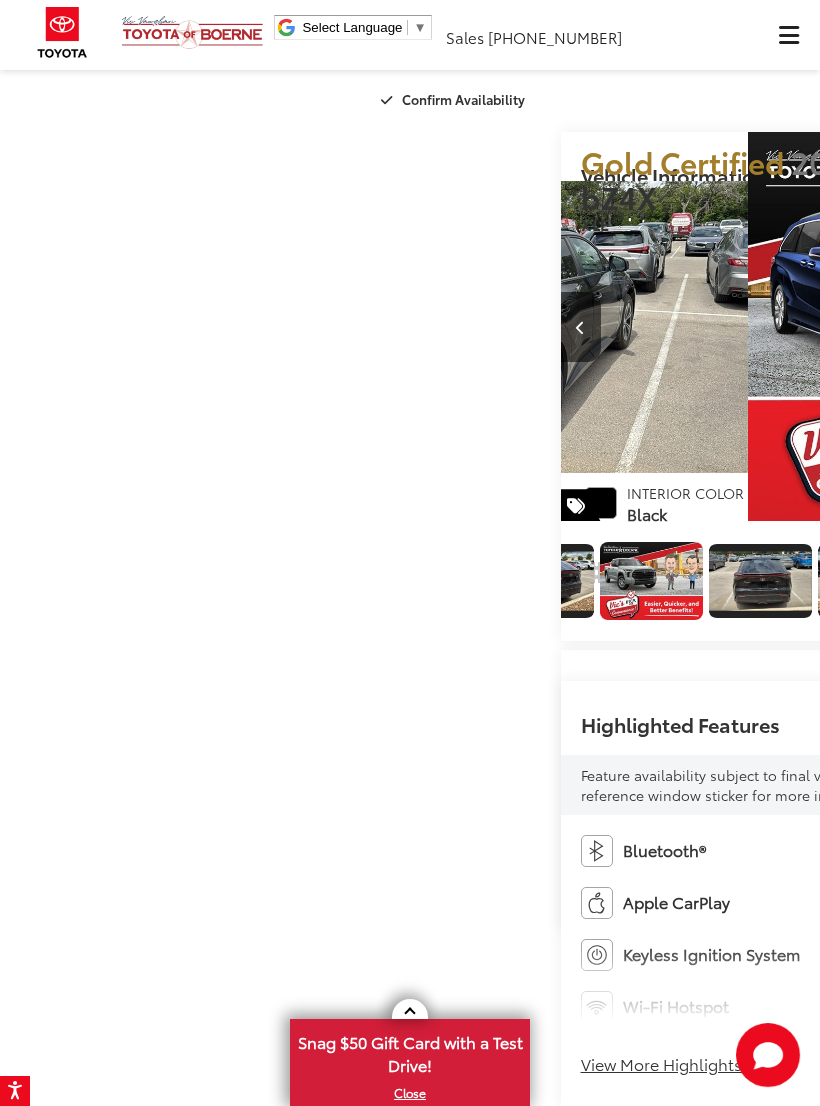 click at bounding box center [1060, 327] 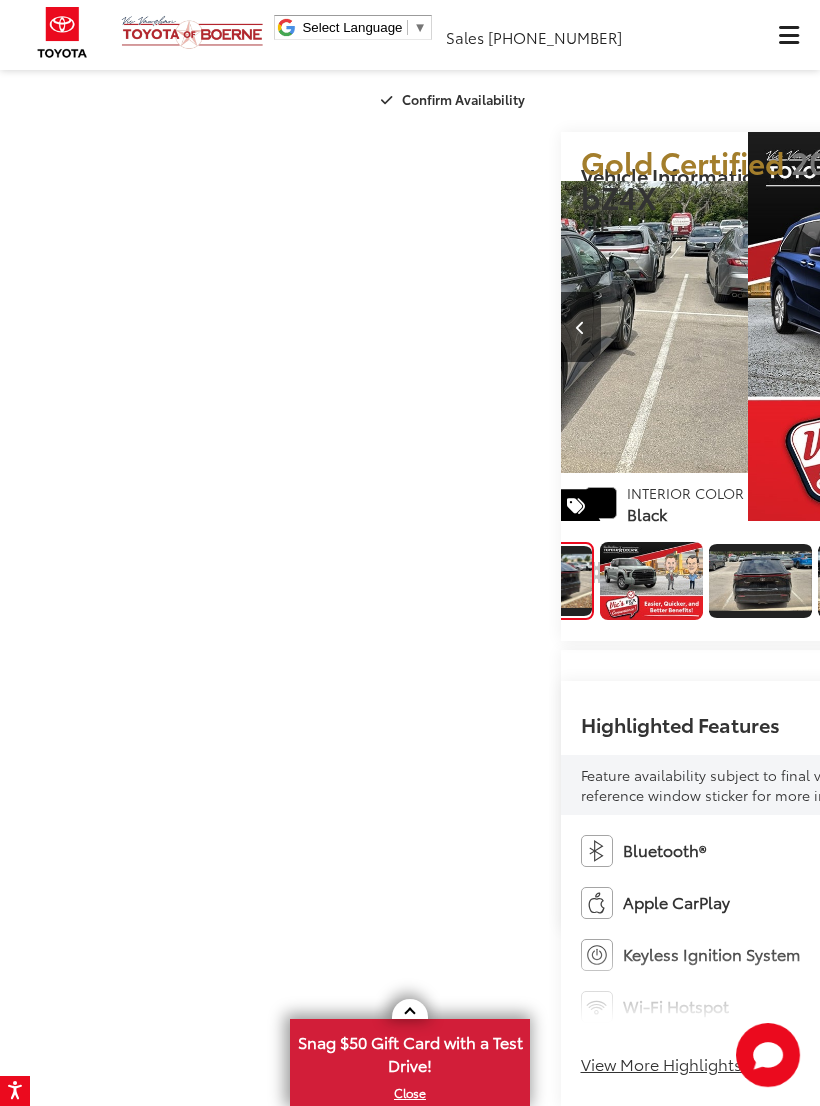 scroll 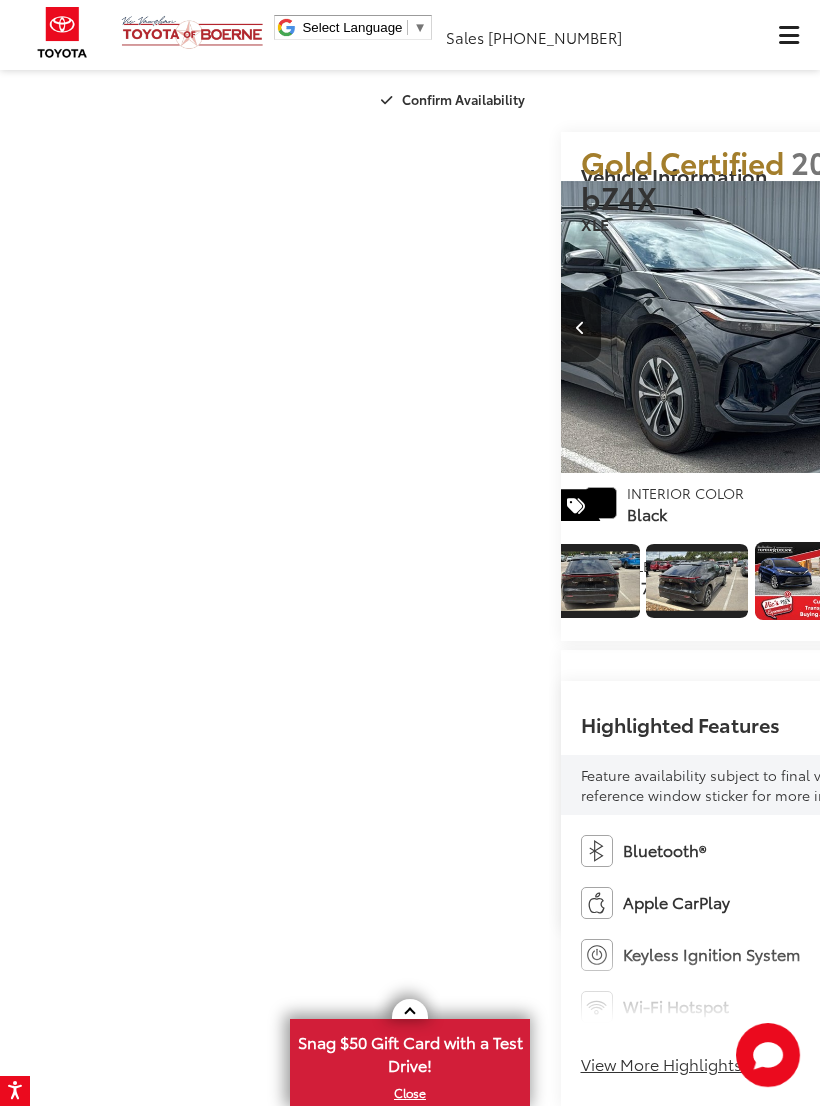 click at bounding box center [1060, 327] 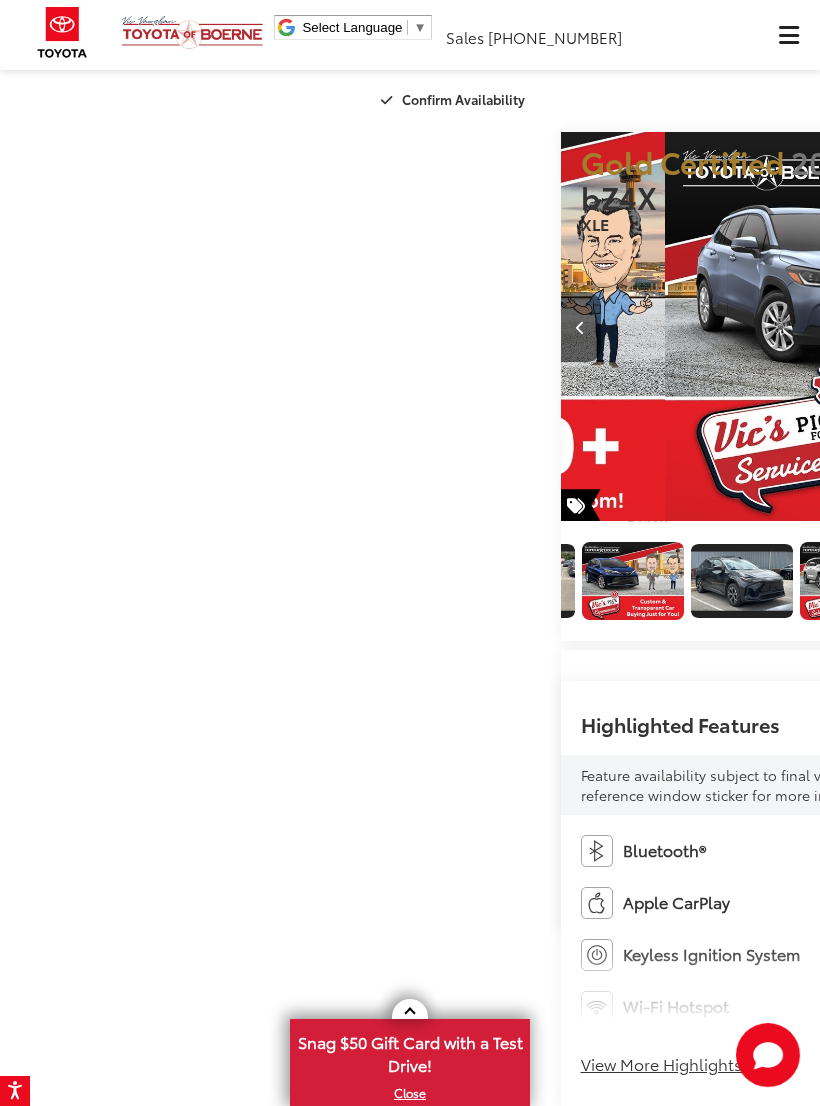 click at bounding box center (1060, 327) 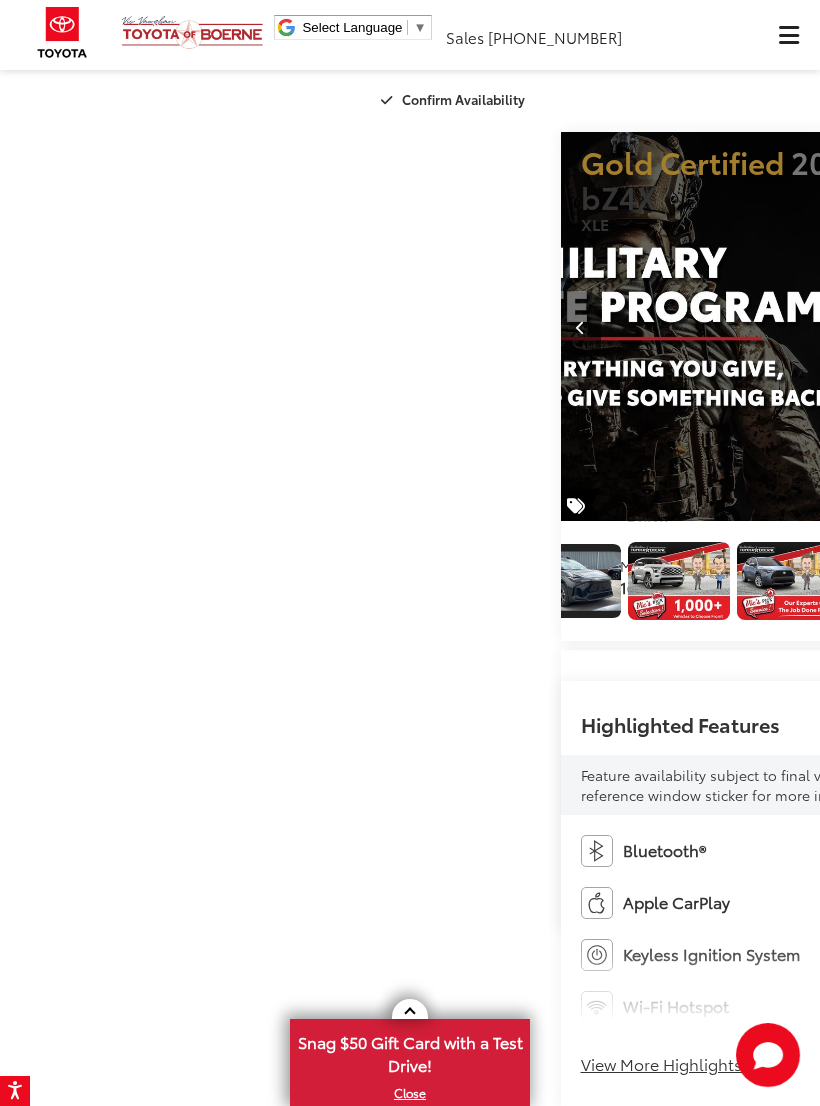 click at bounding box center [1060, 327] 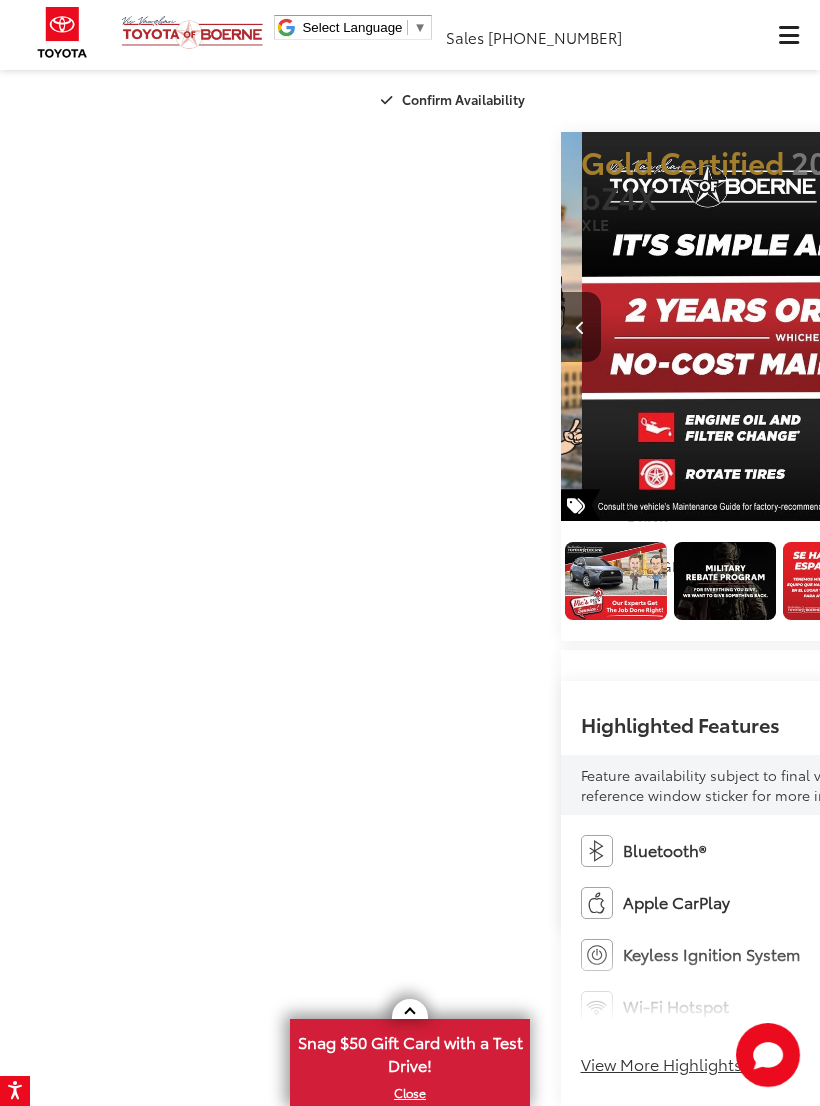 click at bounding box center [1060, 327] 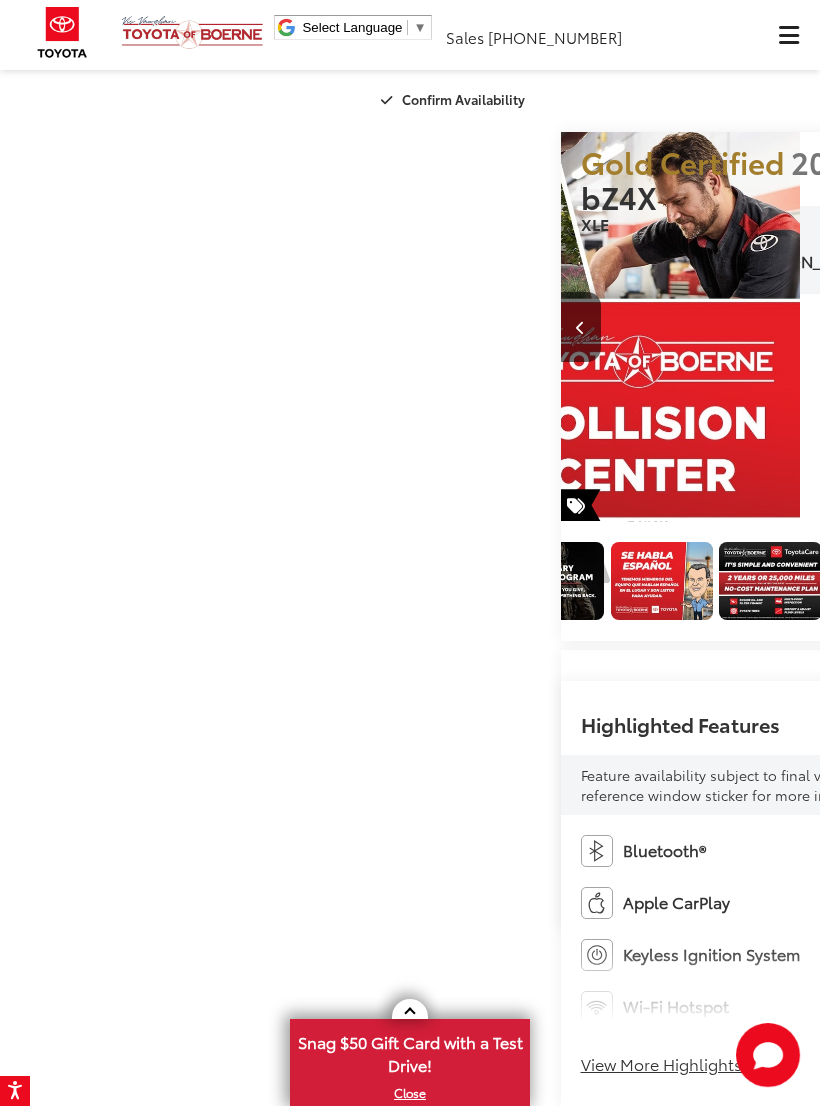 click at bounding box center [1060, 327] 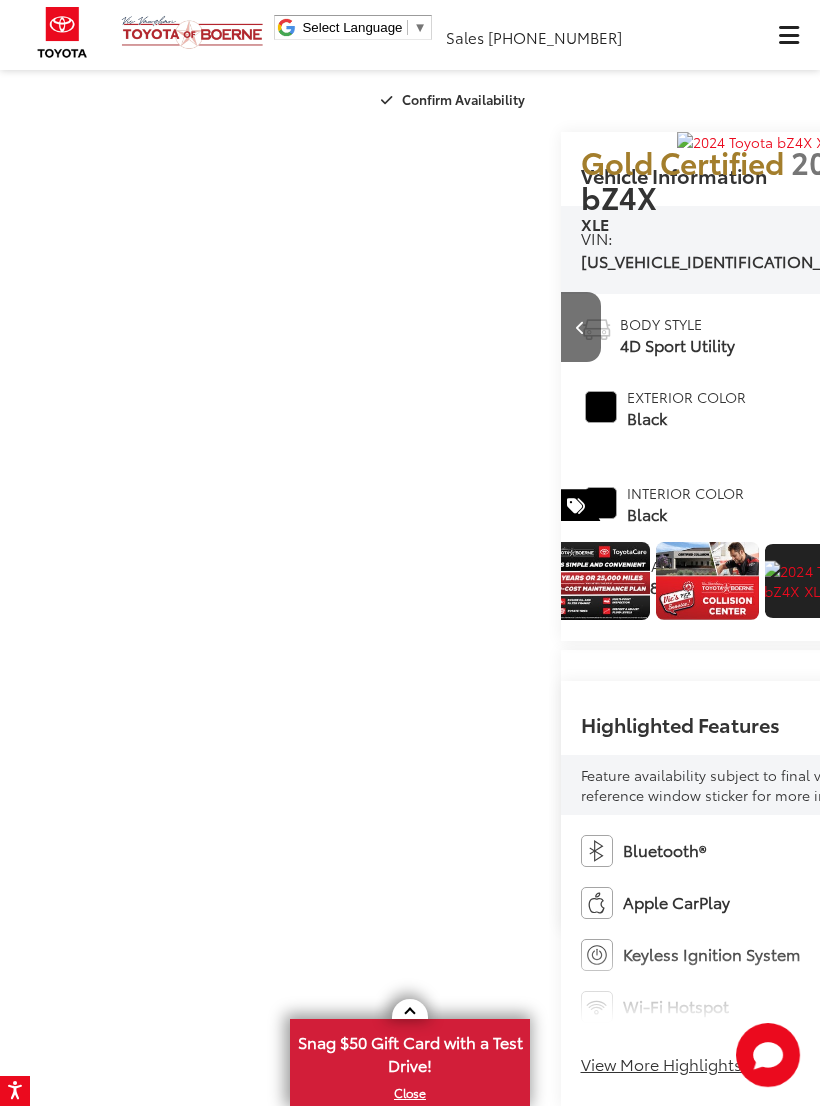 click at bounding box center (1060, 327) 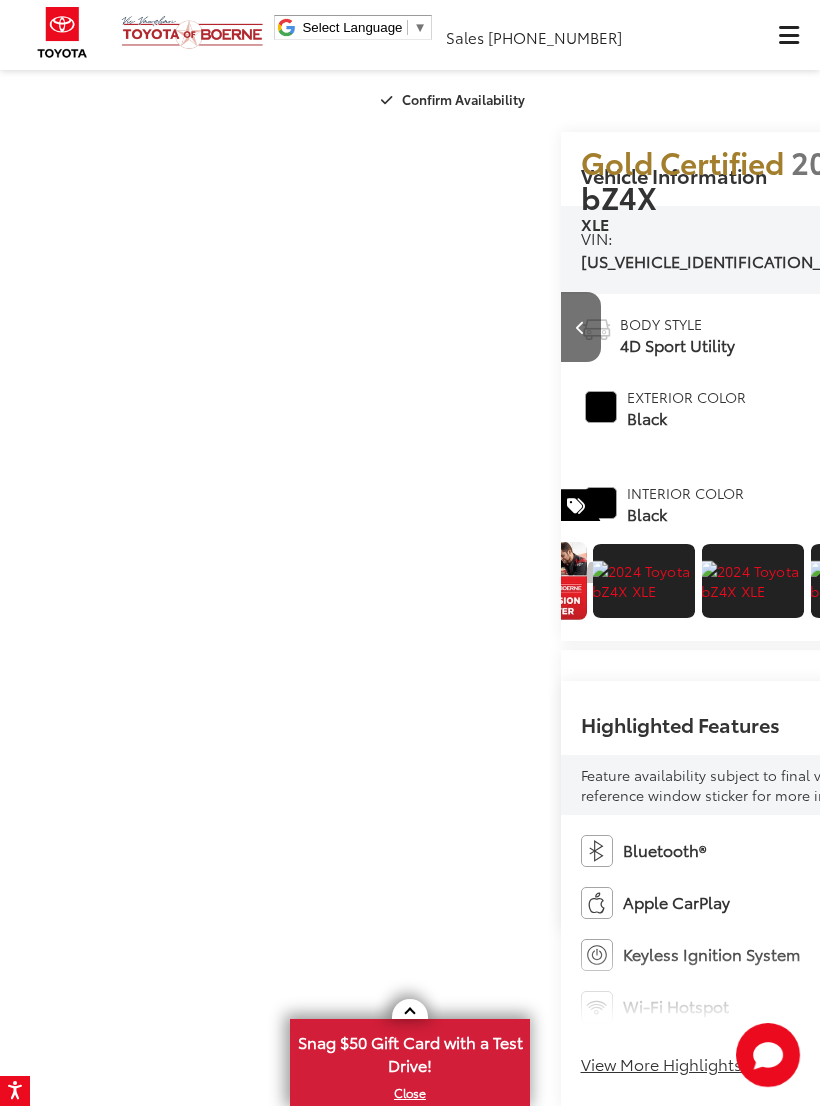 click at bounding box center [1060, 327] 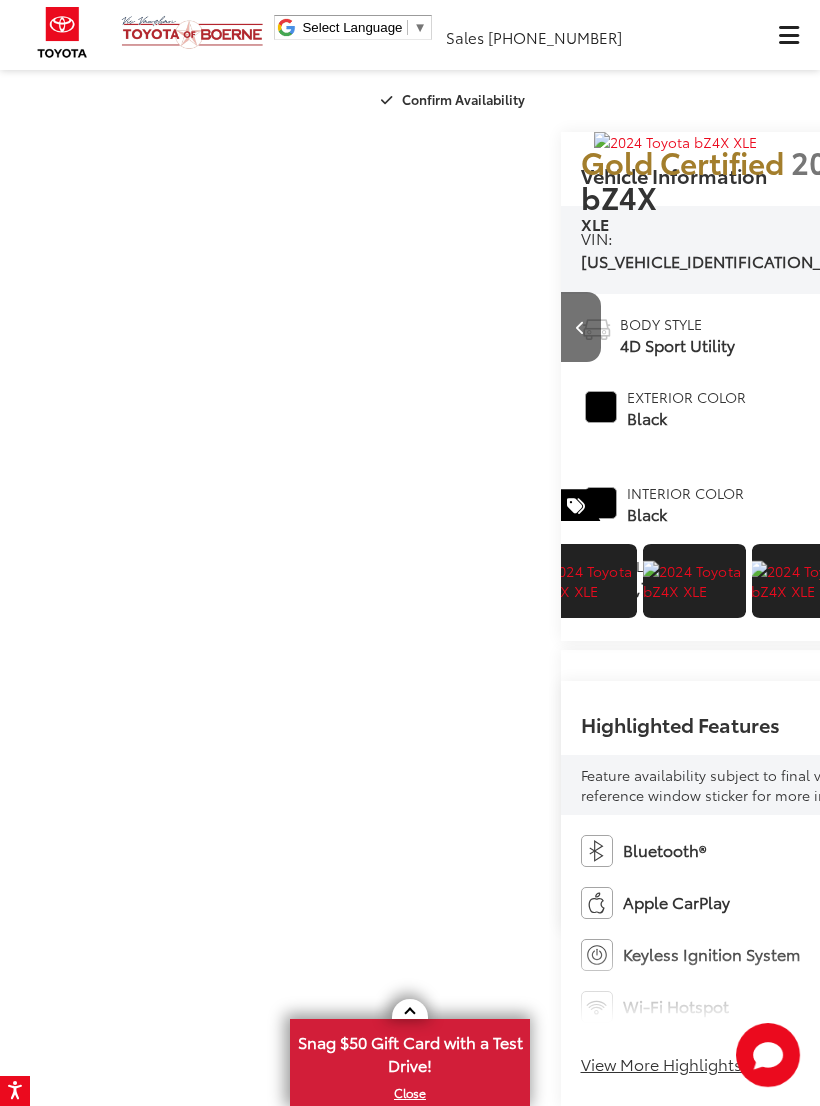 click at bounding box center [-68, 581] 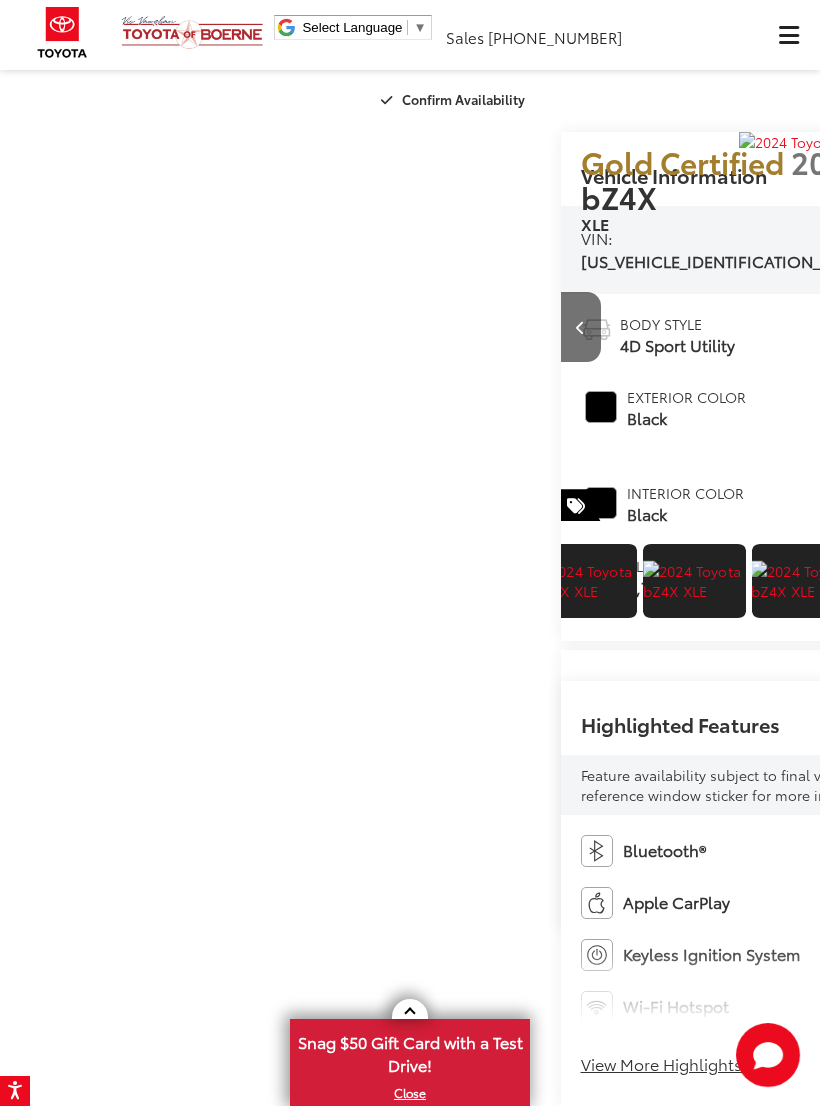 click at bounding box center (-173, 581) 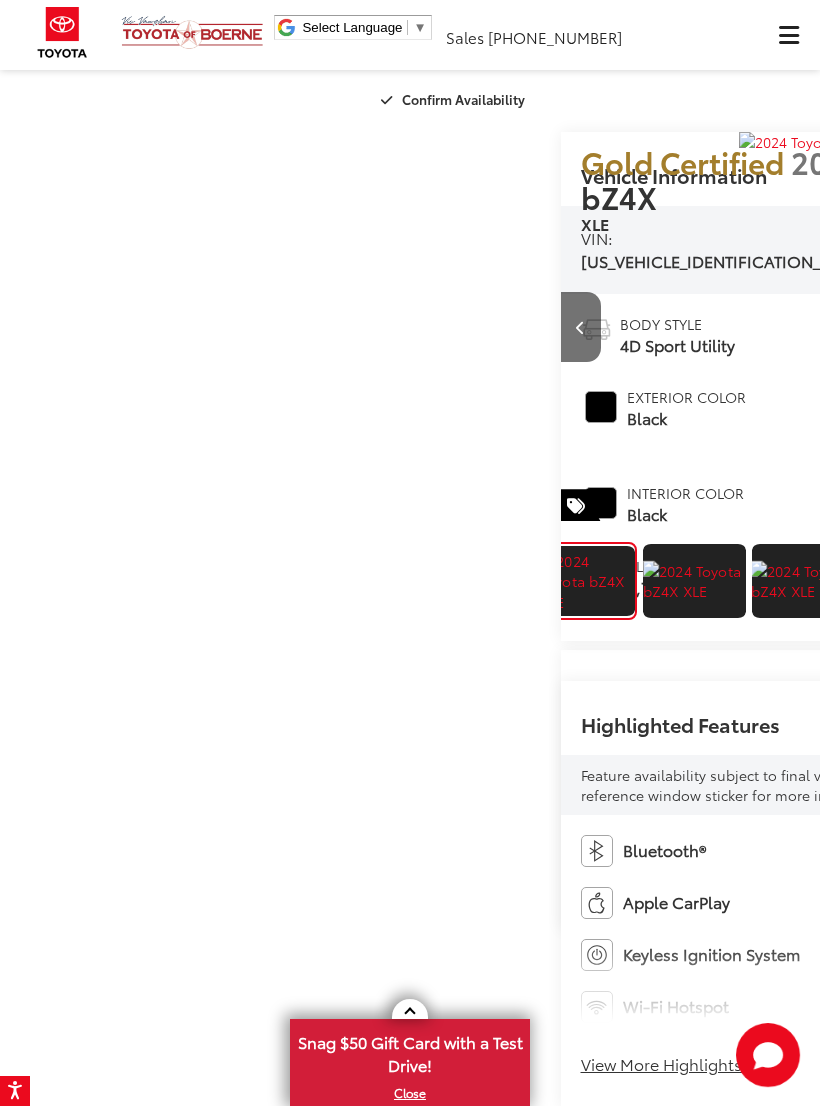 click at bounding box center [1060, 327] 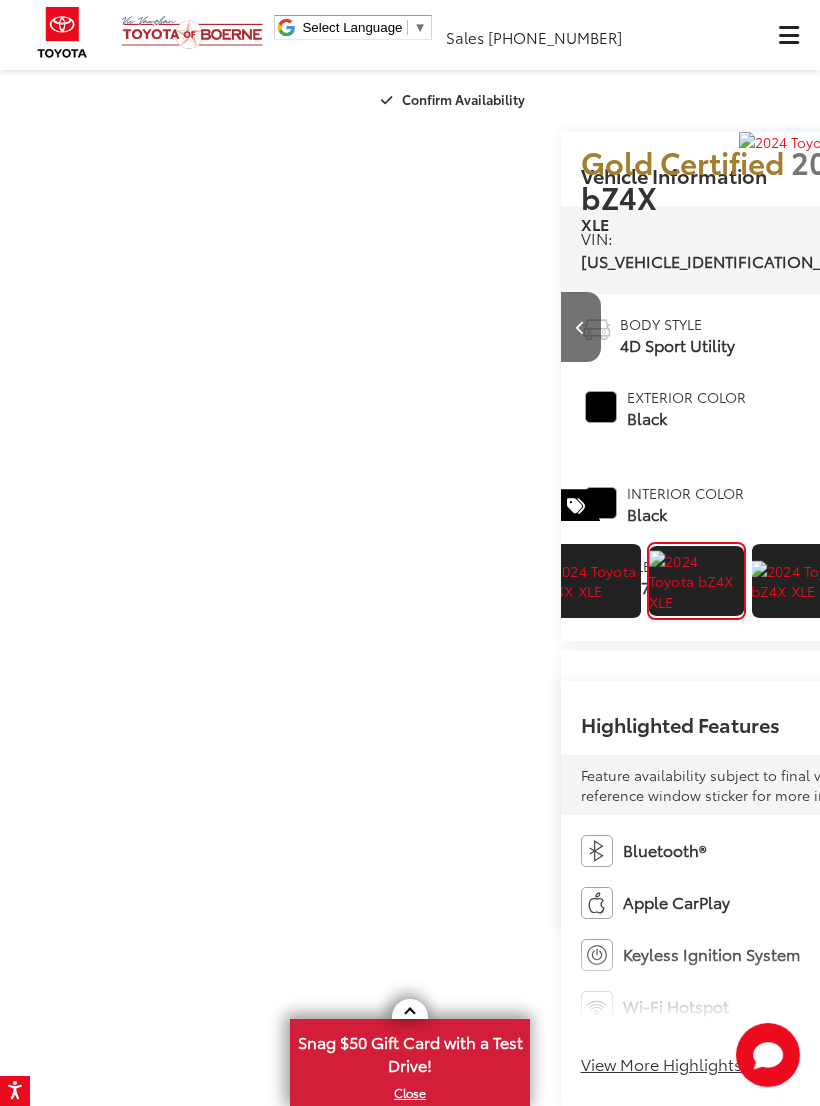 click at bounding box center (1041, 326) 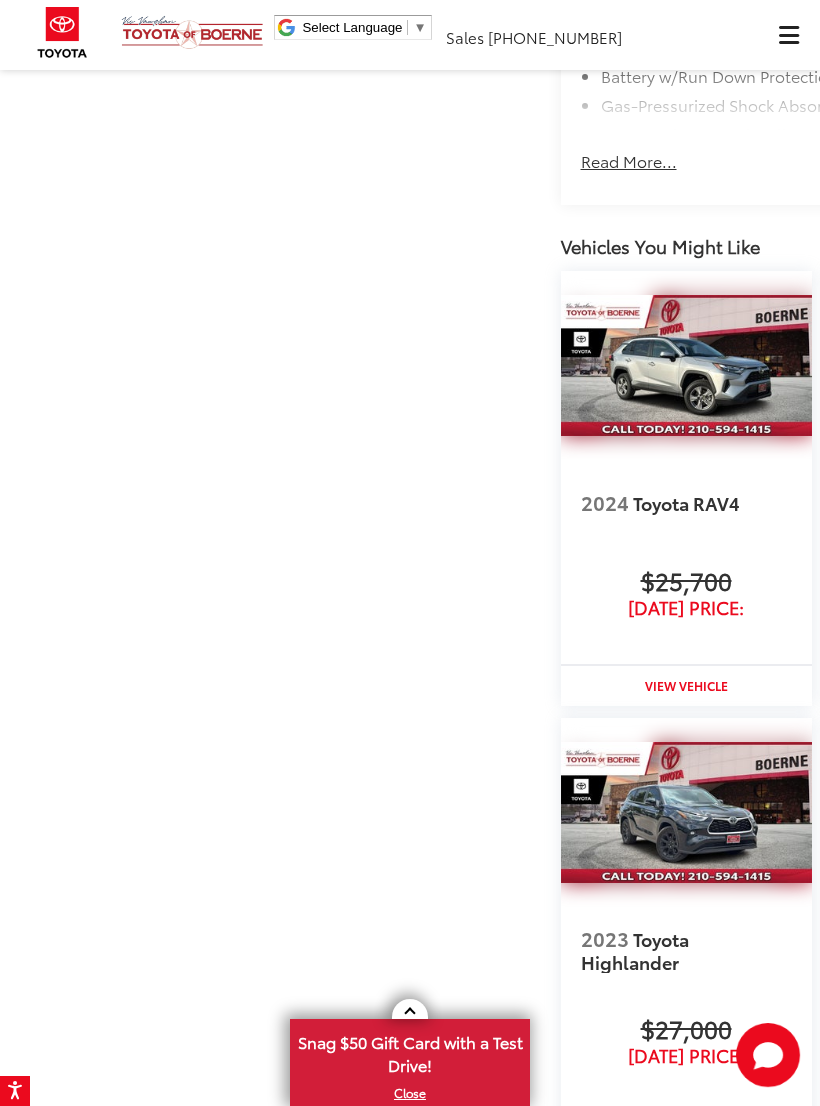 click on "View More Highlights..." at bounding box center [669, -783] 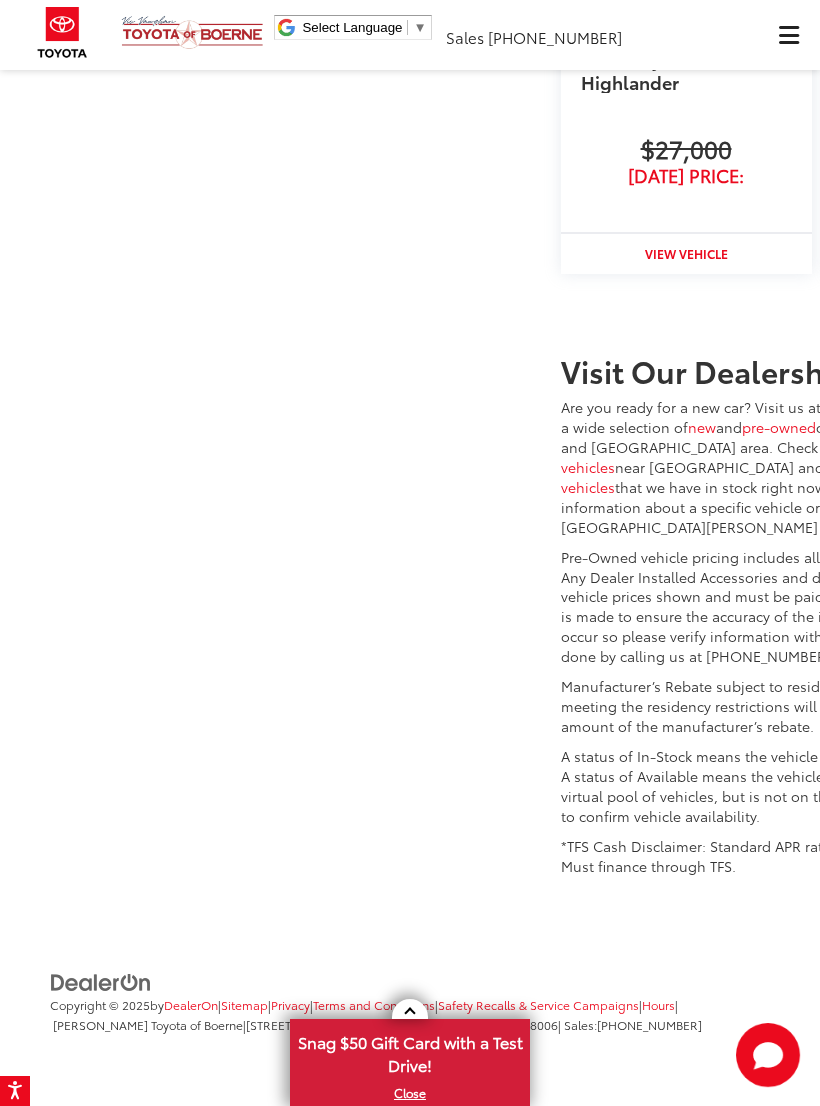 click on "Read More..." at bounding box center [629, -729] 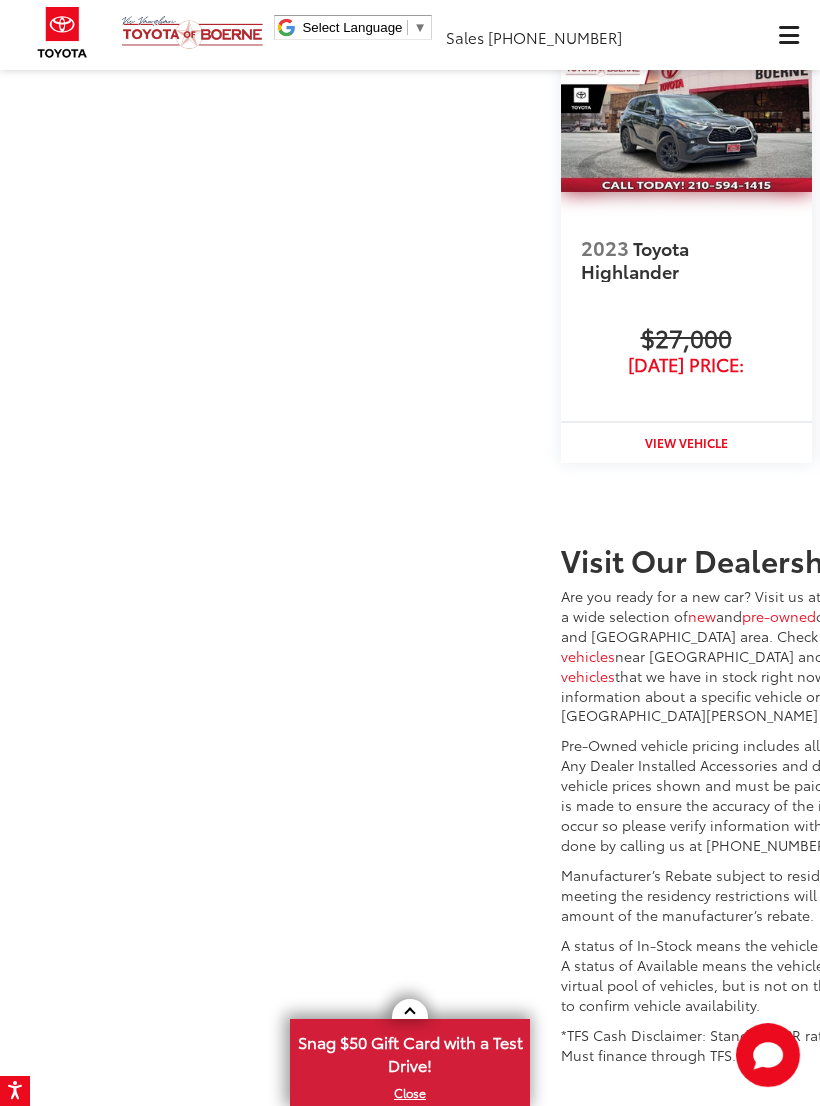 click on "Interior" at bounding box center (957, -1002) 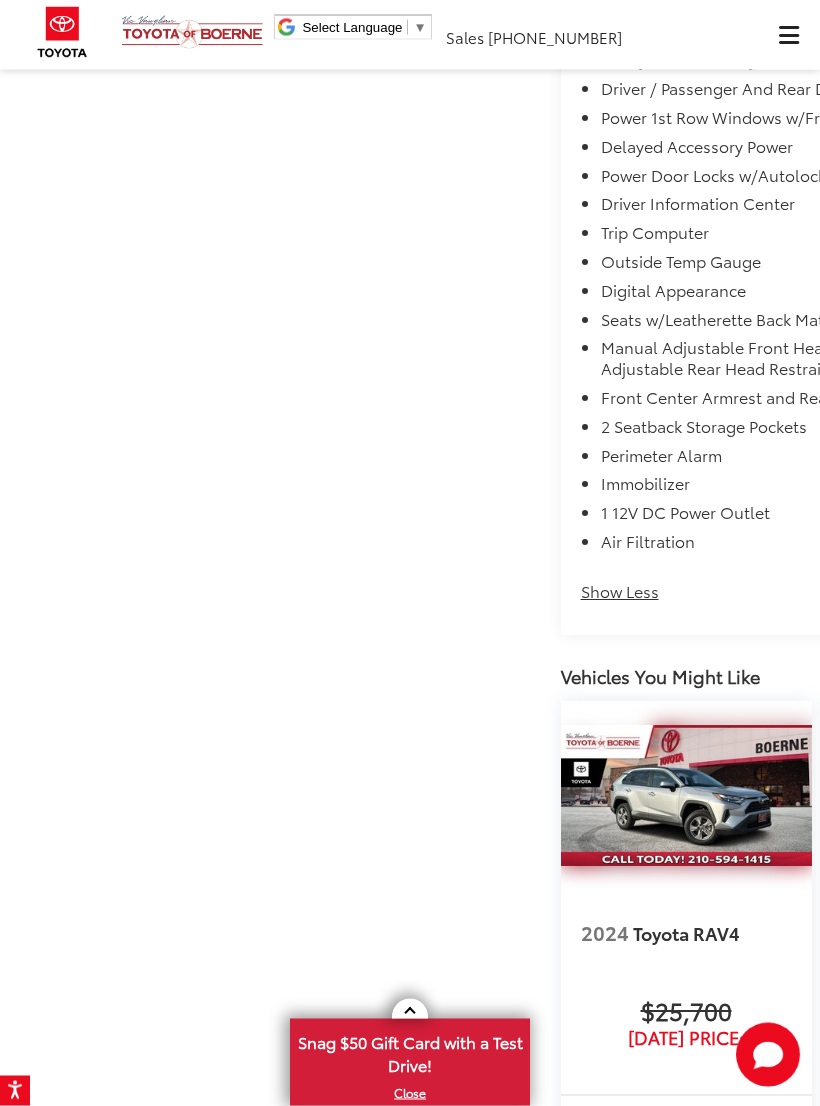 scroll, scrollTop: 3265, scrollLeft: 0, axis: vertical 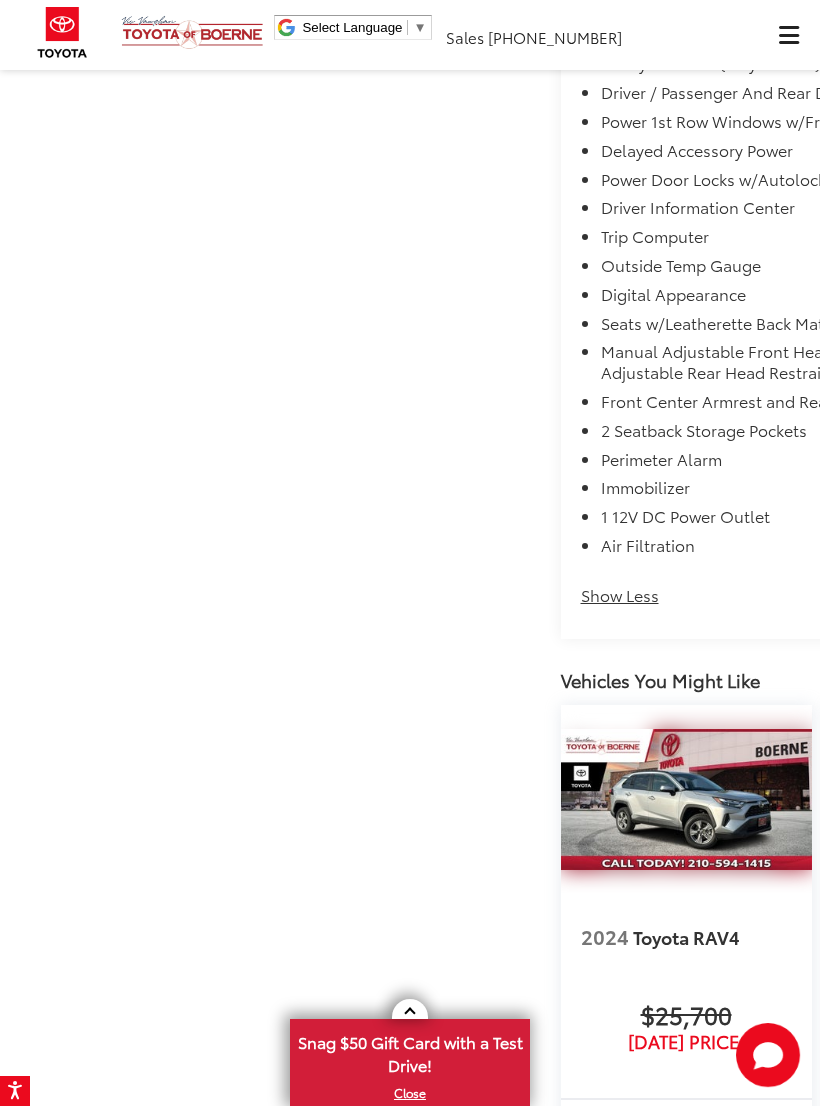 click on "Entertainment" at bounding box center (847, -1219) 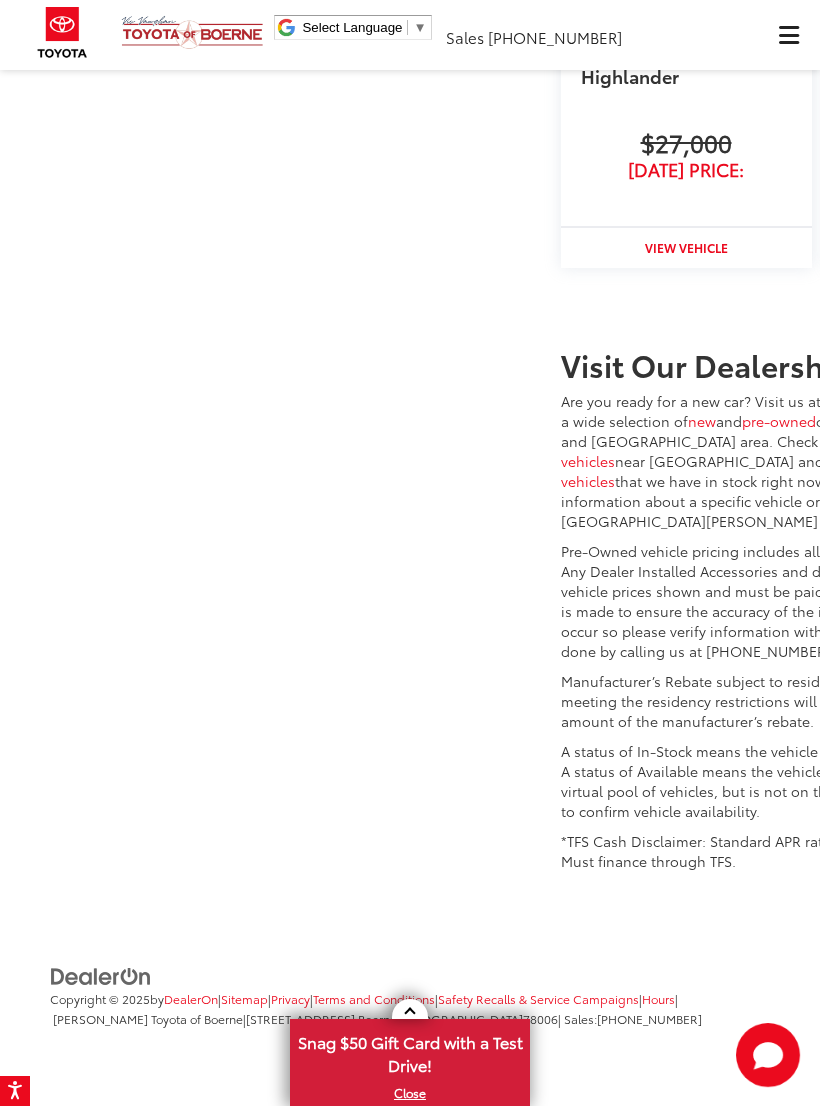 scroll, scrollTop: 0, scrollLeft: 0, axis: both 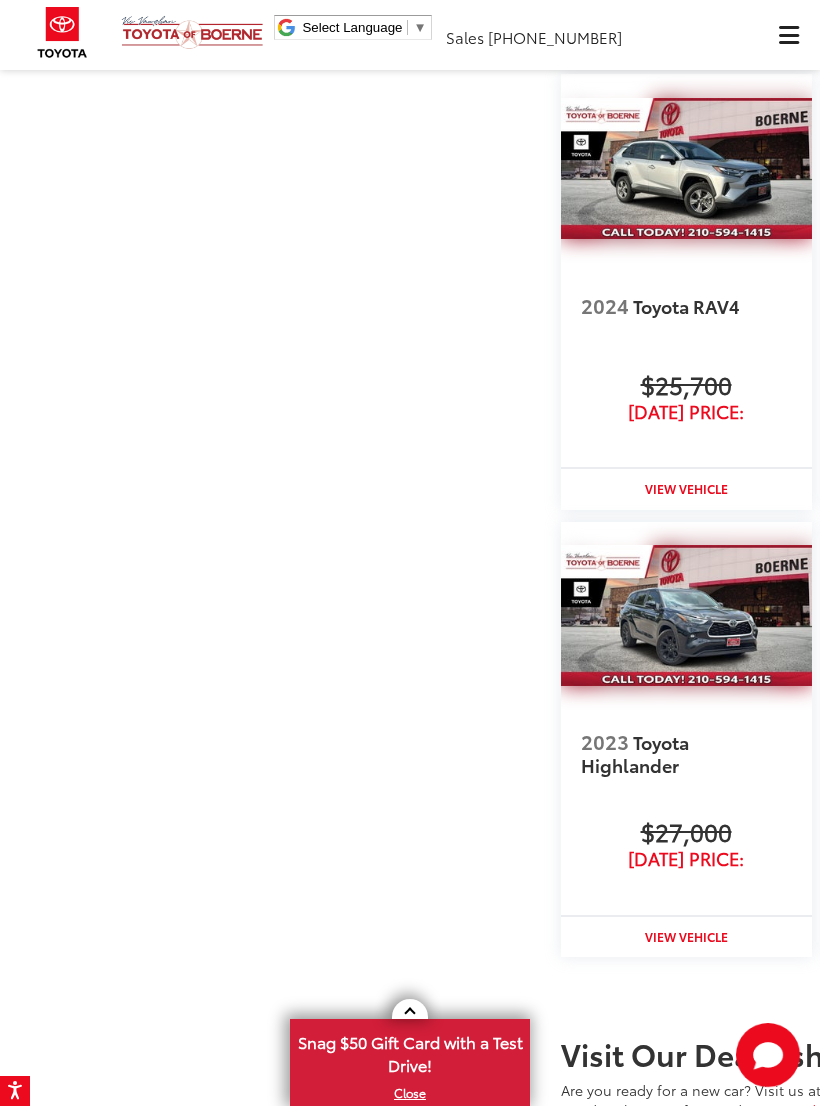 click on "Mechanical" at bounding box center (633, -898) 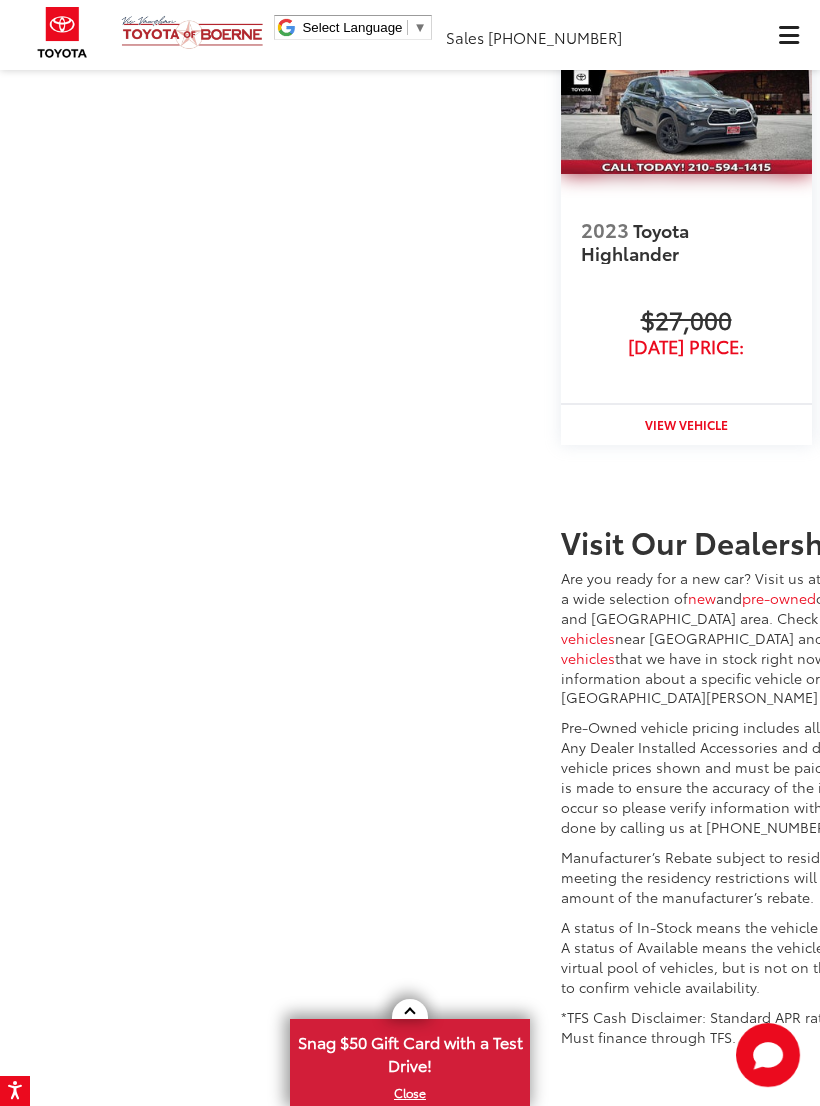 scroll, scrollTop: 3062, scrollLeft: 0, axis: vertical 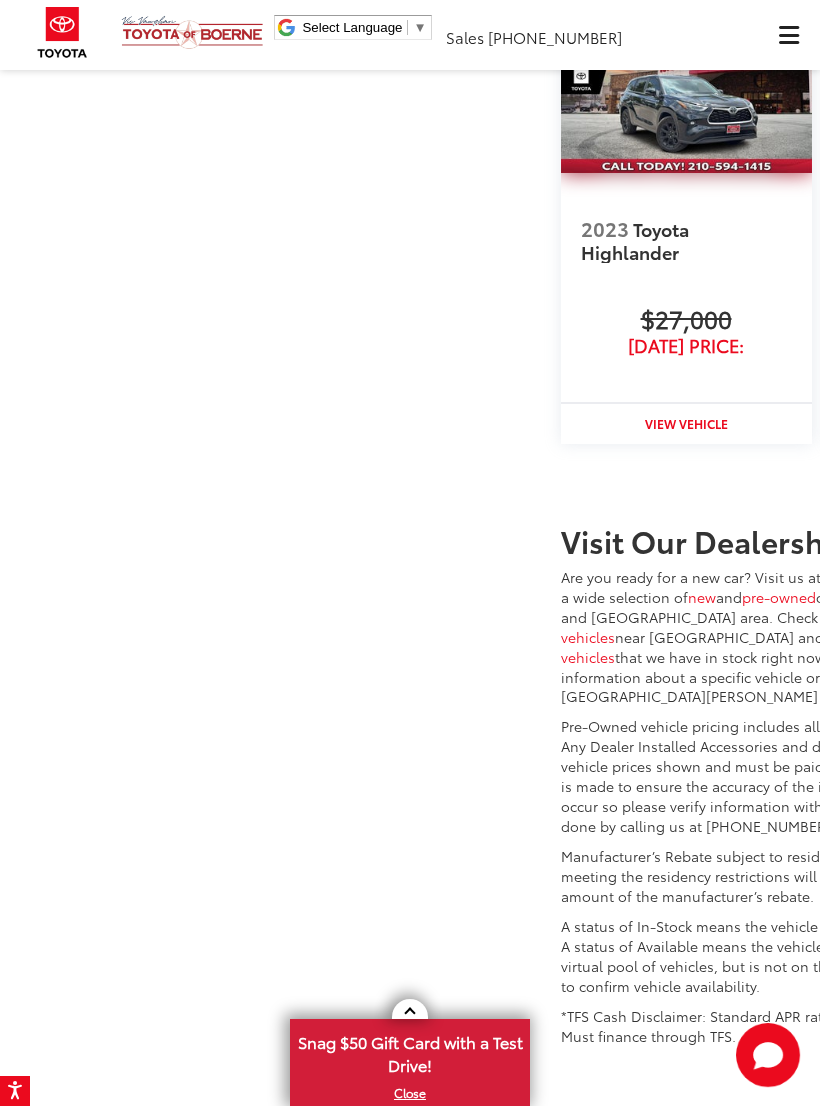 click on "Safety" at bounding box center (865, -1016) 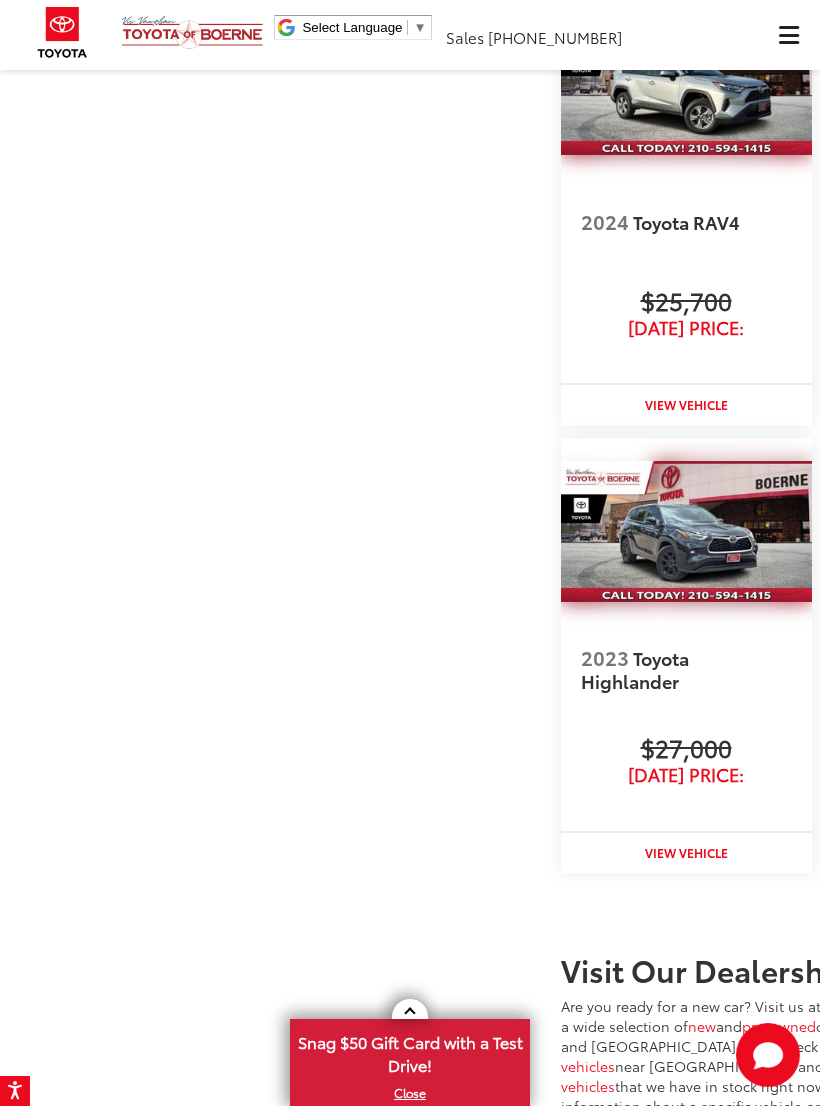scroll, scrollTop: 3019, scrollLeft: 0, axis: vertical 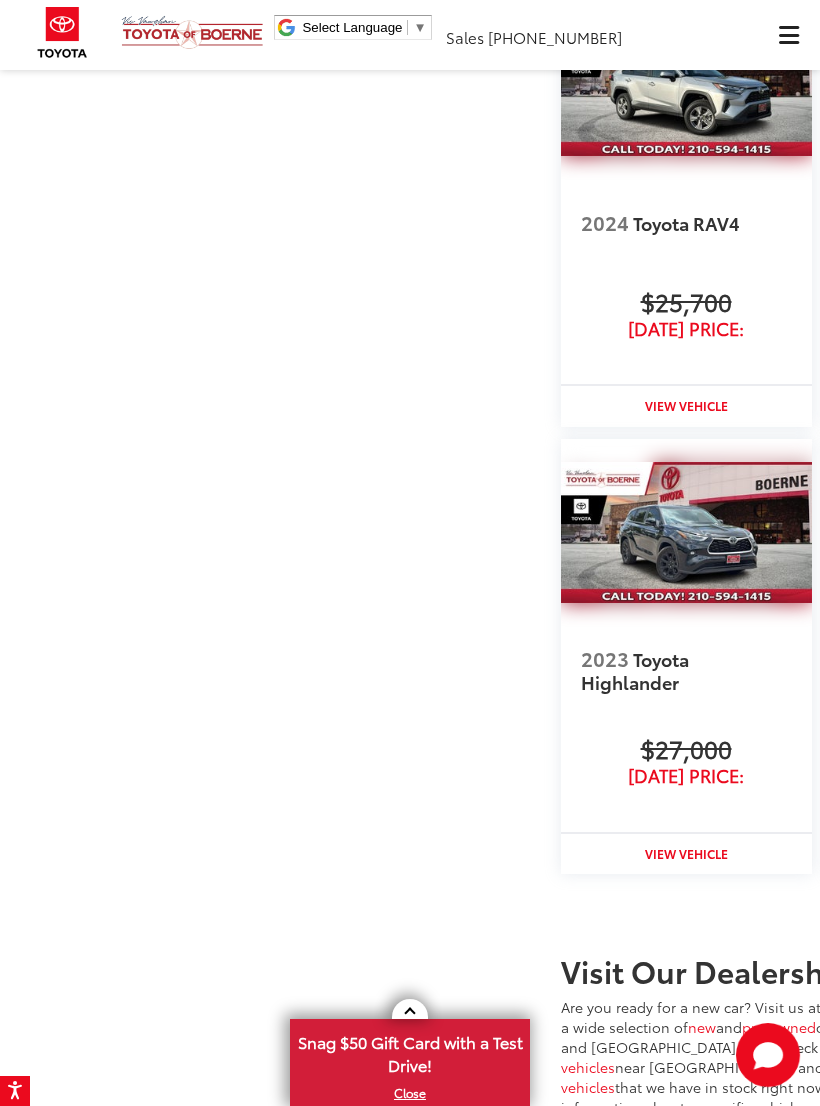 click on "Options" at bounding box center [956, -973] 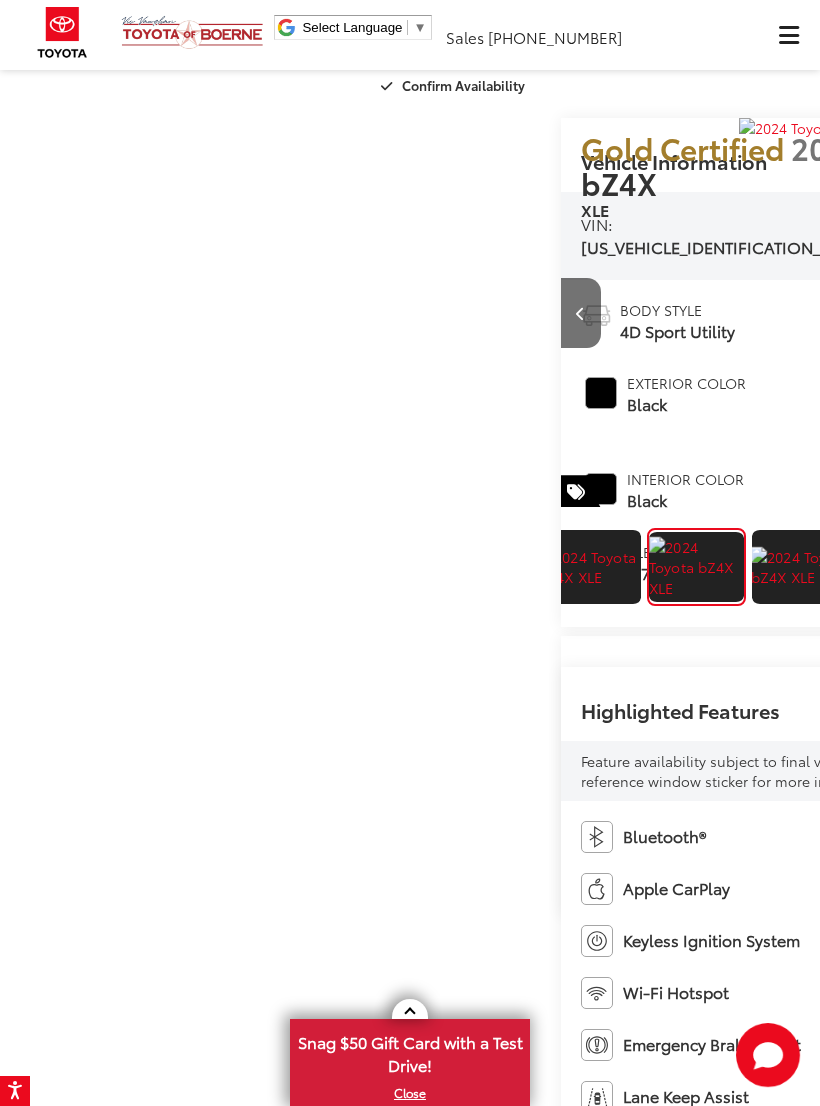 scroll, scrollTop: 18, scrollLeft: 0, axis: vertical 